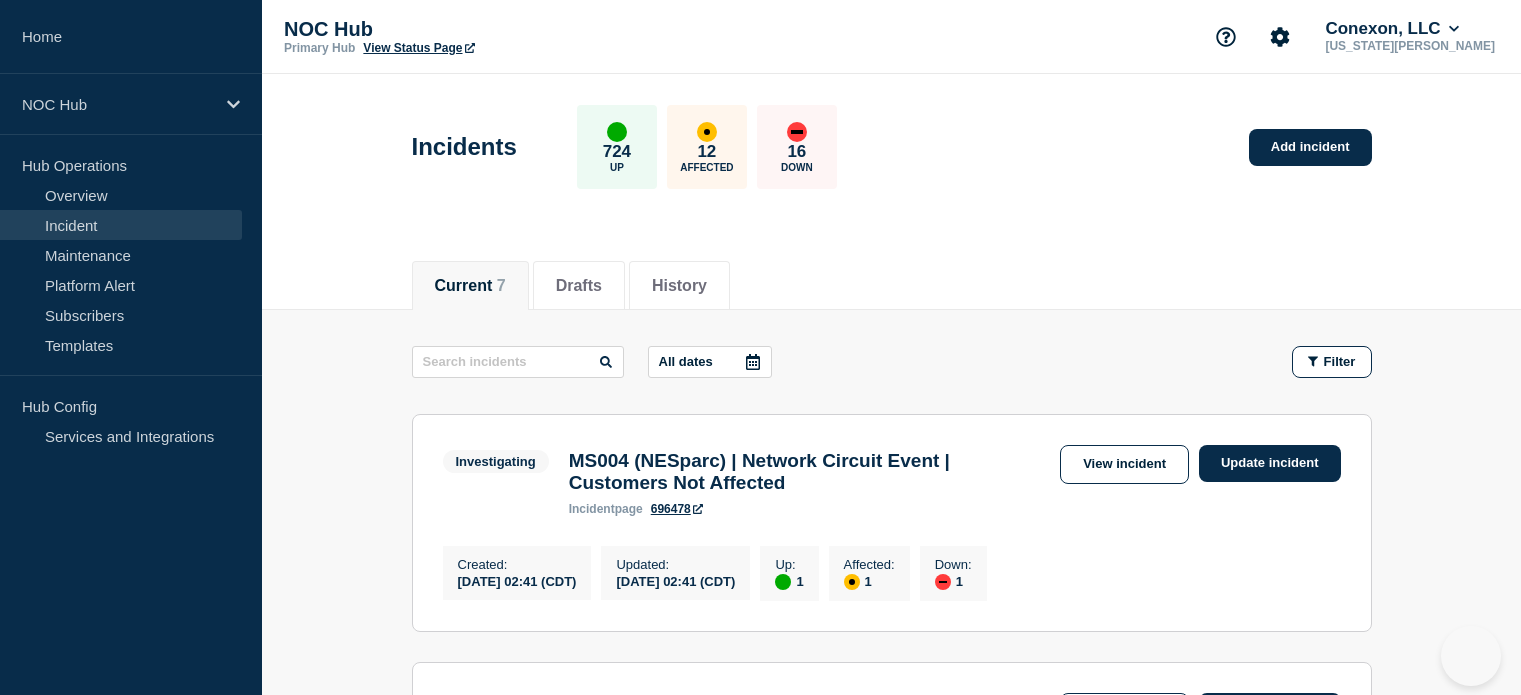 scroll, scrollTop: 263, scrollLeft: 0, axis: vertical 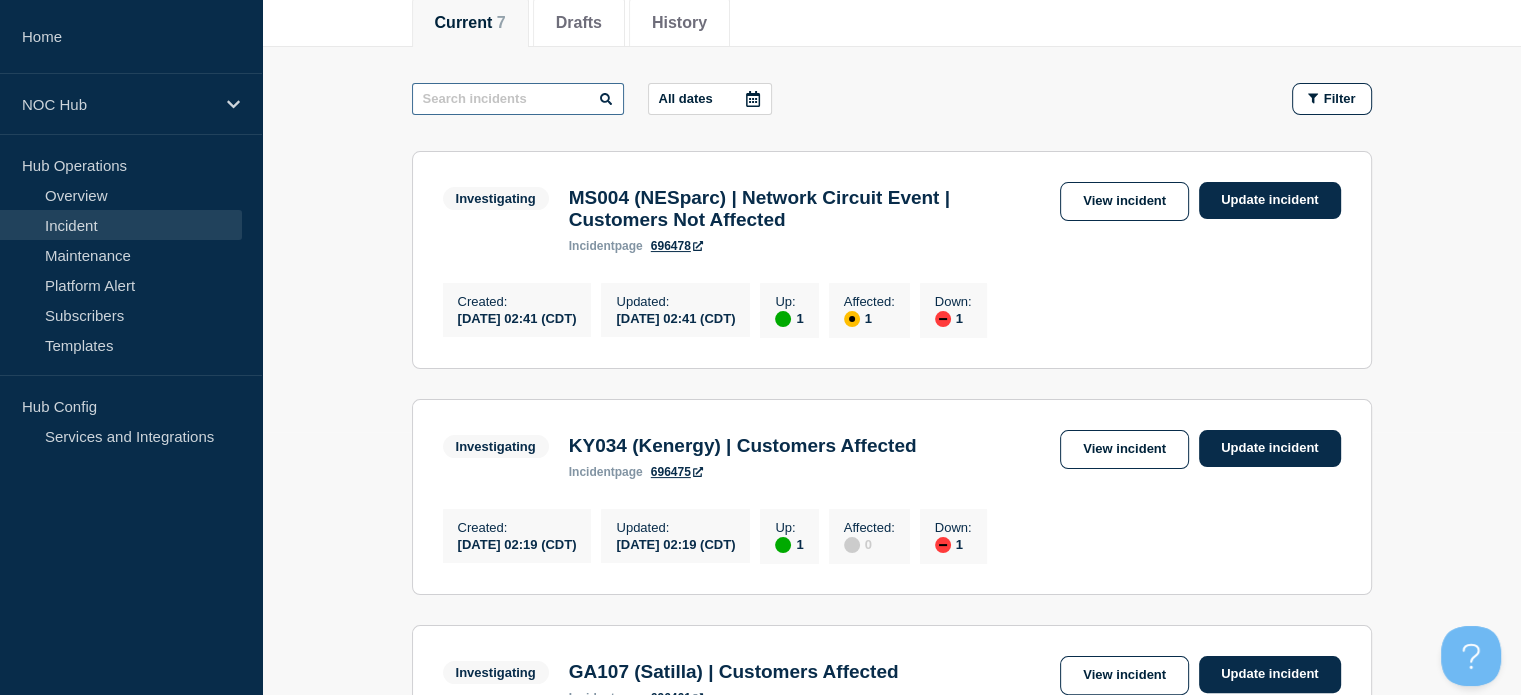 click at bounding box center (518, 99) 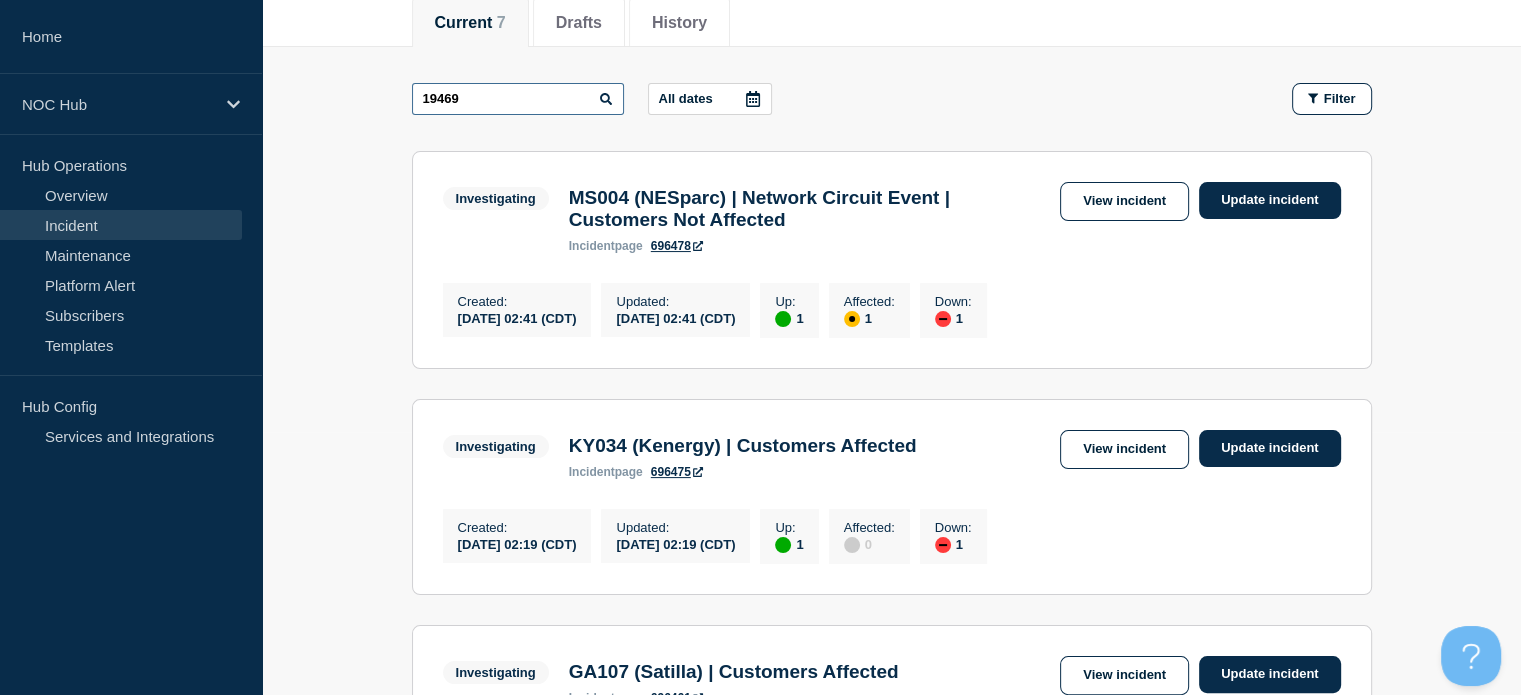 type on "19469" 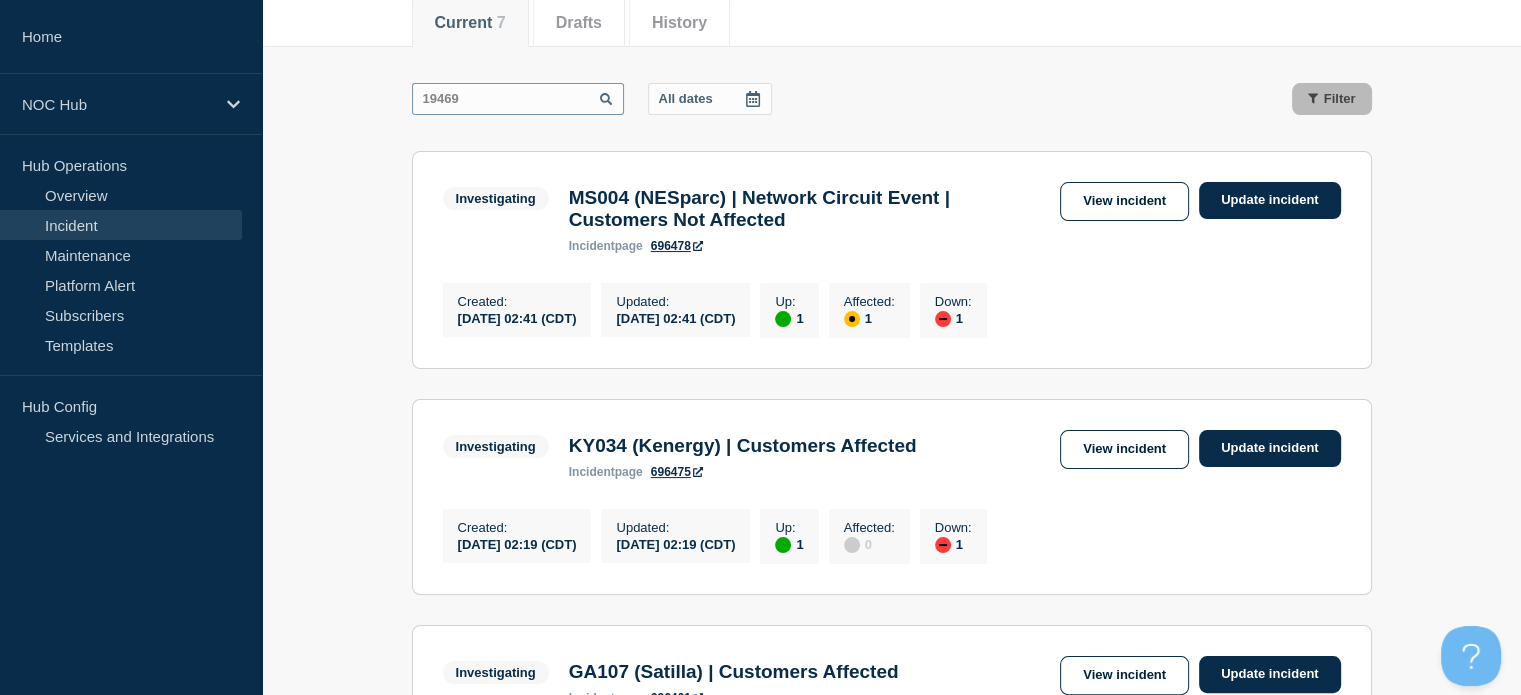 scroll, scrollTop: 305, scrollLeft: 0, axis: vertical 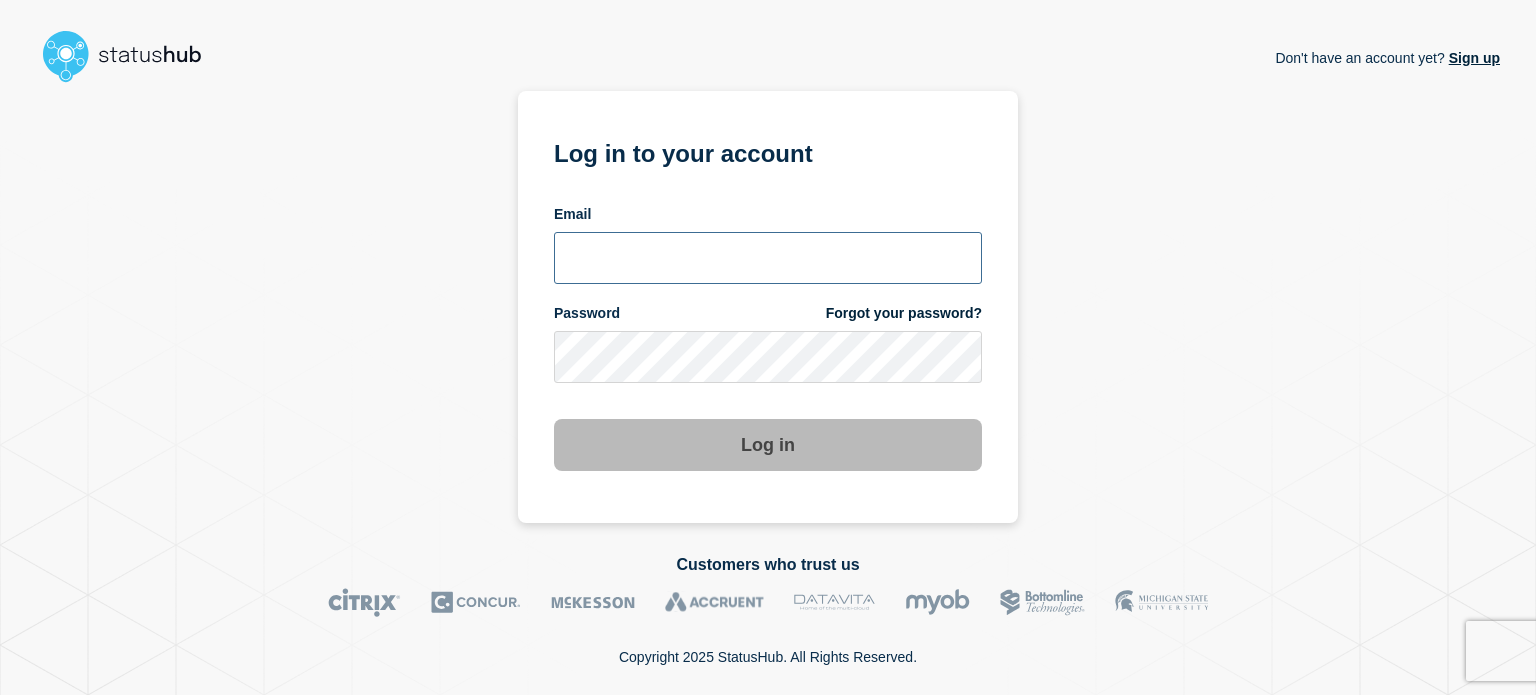 click at bounding box center [768, 258] 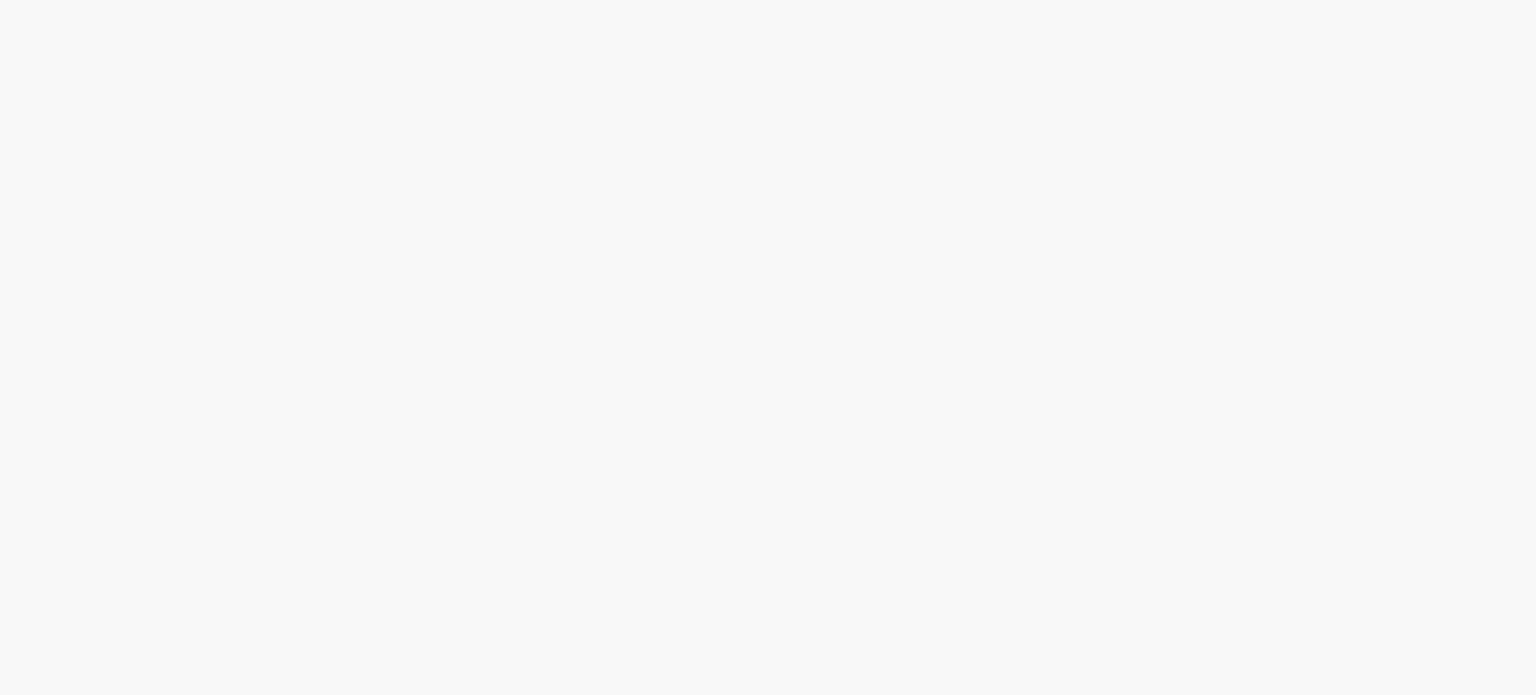 scroll, scrollTop: 0, scrollLeft: 0, axis: both 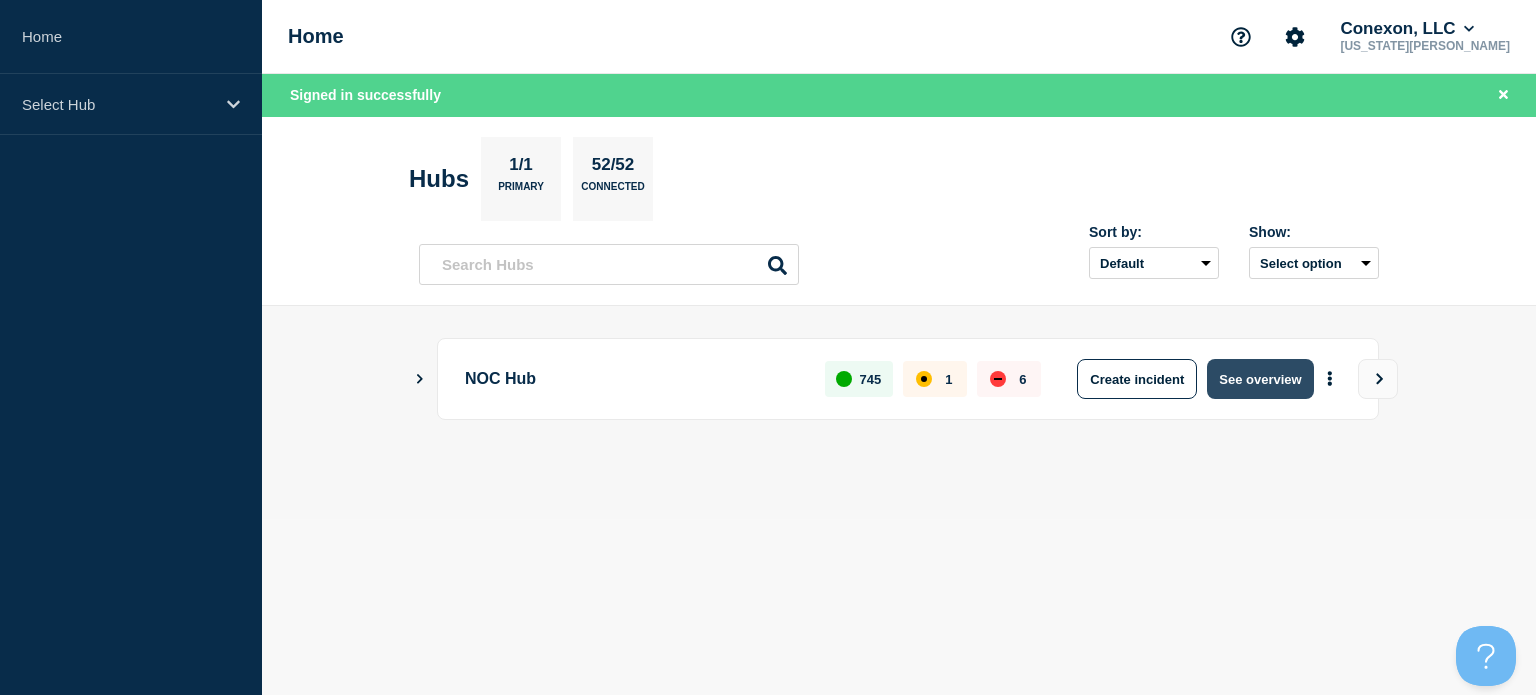 click on "See overview" at bounding box center [1260, 379] 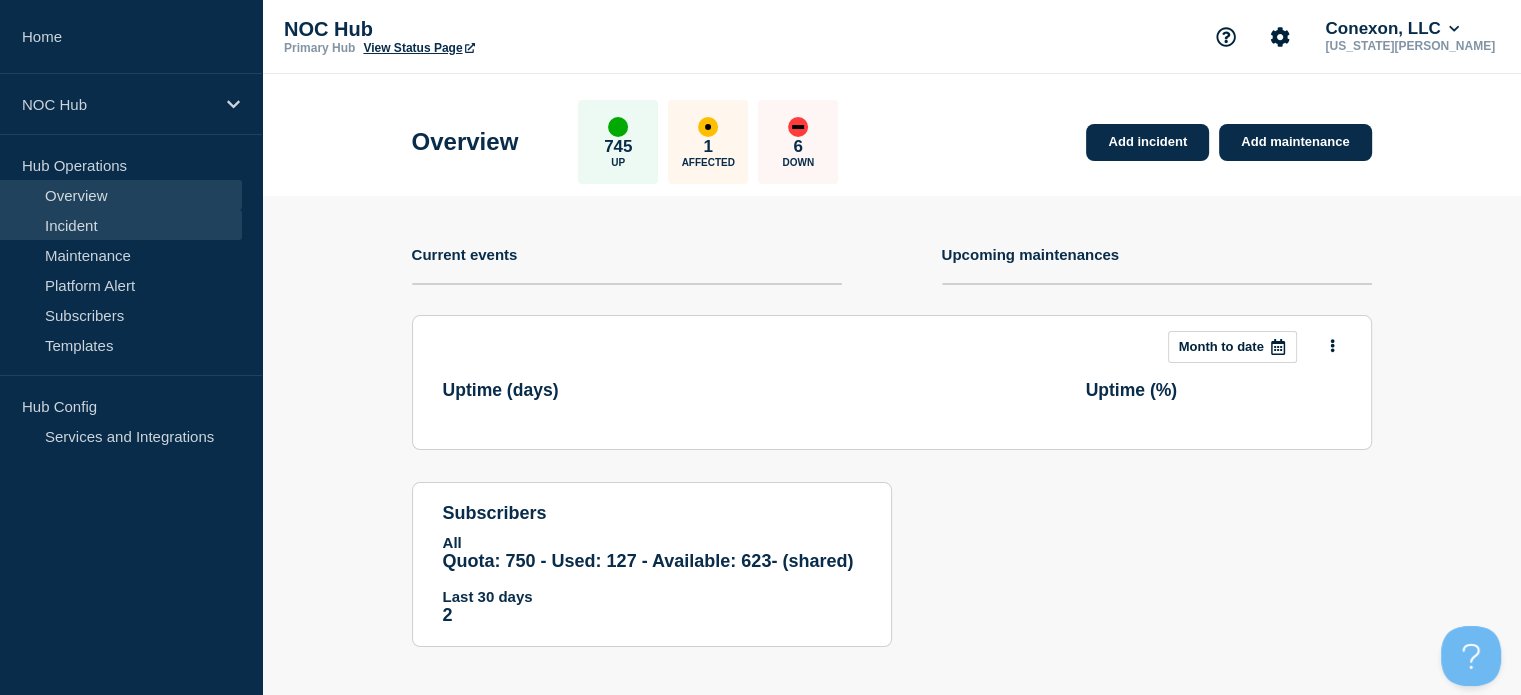 click on "Incident" at bounding box center (121, 225) 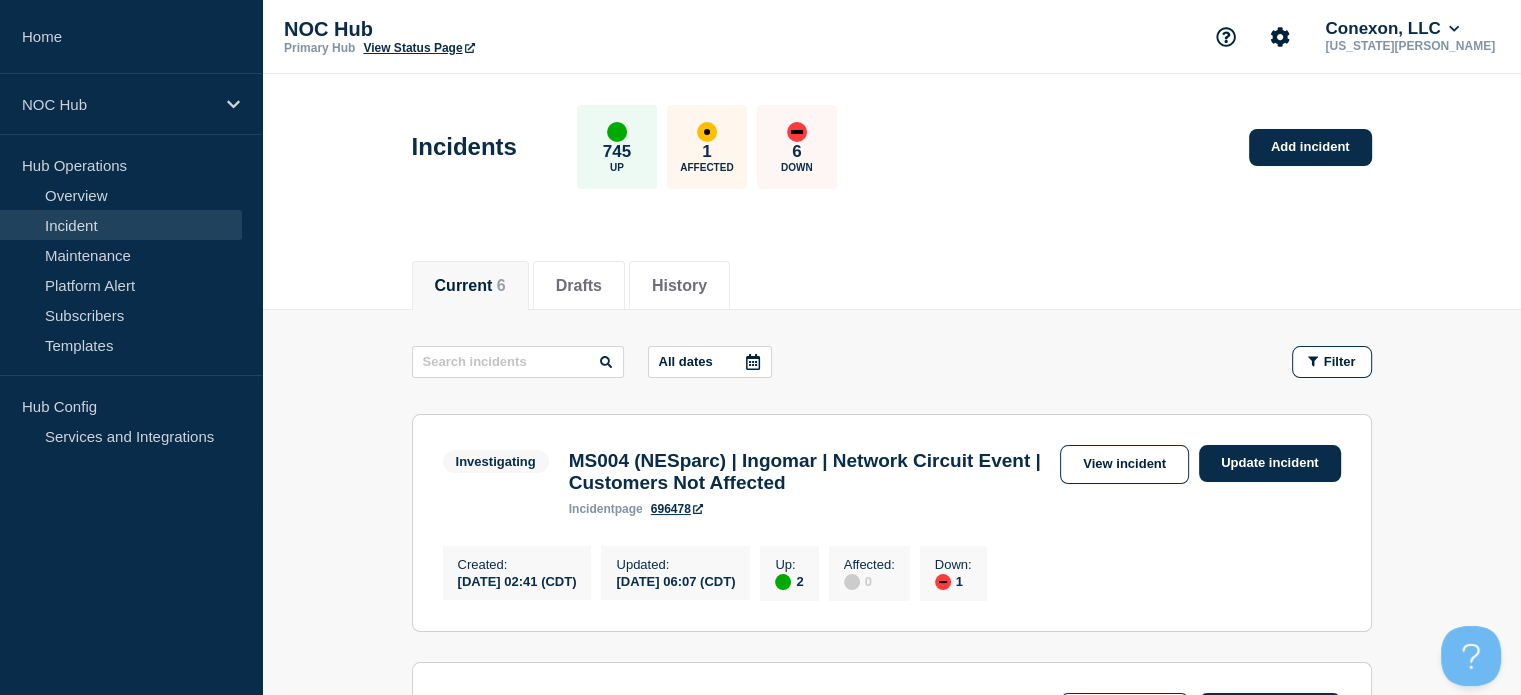 click on "All dates Filter Investigating 2 Up 1 Down MS004 (NESparc) | Ingomar | Network Circuit Event | Customers Not Affected Created  [DATE] 02:41 (CDT) Updated  [DATE] 06:07 (CDT) Investigating MS004 (NESparc) | Ingomar | Network Circuit Event | Customers Not Affected incident  page 696478  View incident Update incident Created :  [DATE] 02:41 (CDT) Updated :  [DATE] 06:07 (CDT) Up :  2 Affected :  0 Down :  1 Investigating 1 Up 1 Down KY034 (Kenergy) | Customers Affected Created  [DATE] 02:19 (CDT) Updated  [DATE] 06:09 (CDT) Investigating KY034 (Kenergy) | Customers Affected incident  page 696475  View incident Update incident Created :  [DATE] 02:19 (CDT) Updated :  [DATE] 06:09 (CDT) Up :  1 Affected :  0 Down :  1 Monitoring 1 Up 1 Down GA107 (Satilla) | Customers Affected Created  [DATE] 18:46 (CDT) Updated  [DATE] 06:11 (CDT) Monitoring GA107 (Satilla) | Customers Affected incident  page 696427  View incident Update incident Created :  [DATE] 18:46 (CDT) Updated :" at bounding box center [892, 1091] 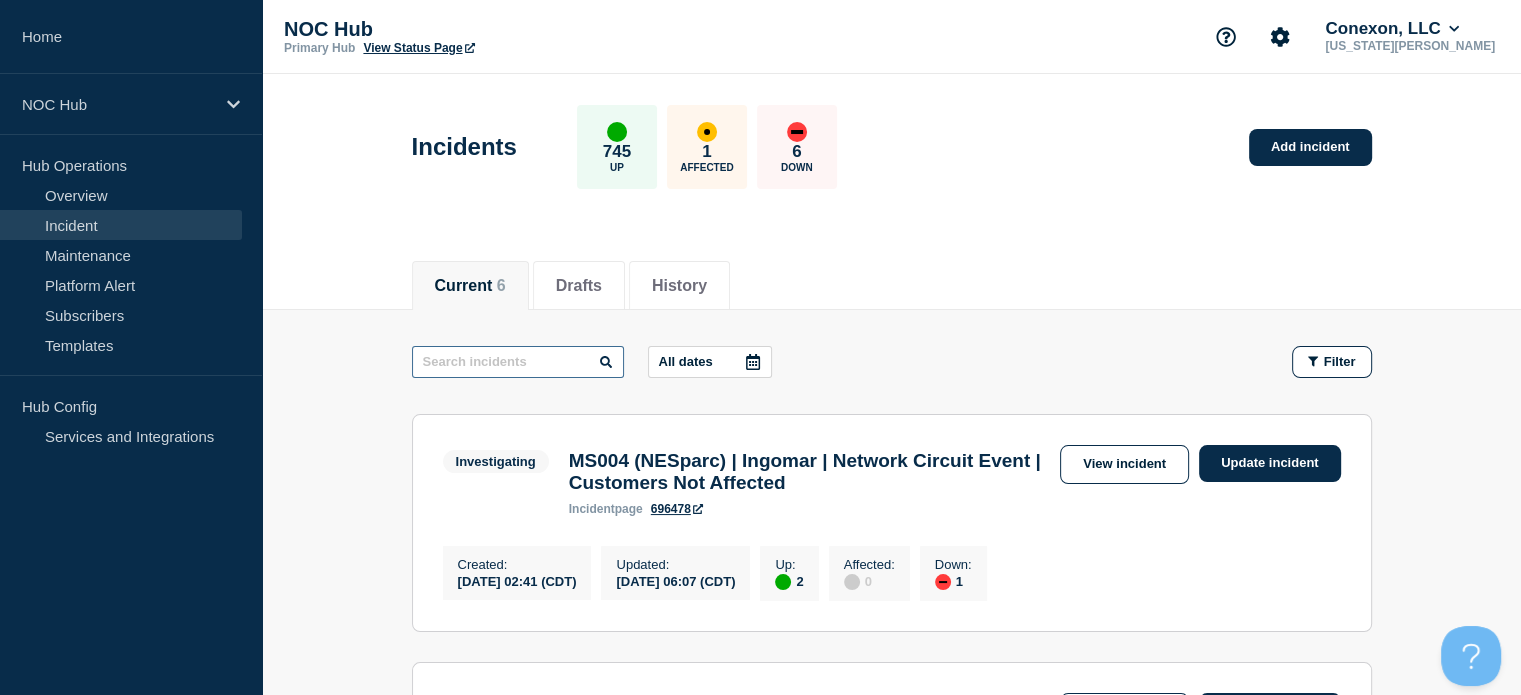 click at bounding box center [518, 362] 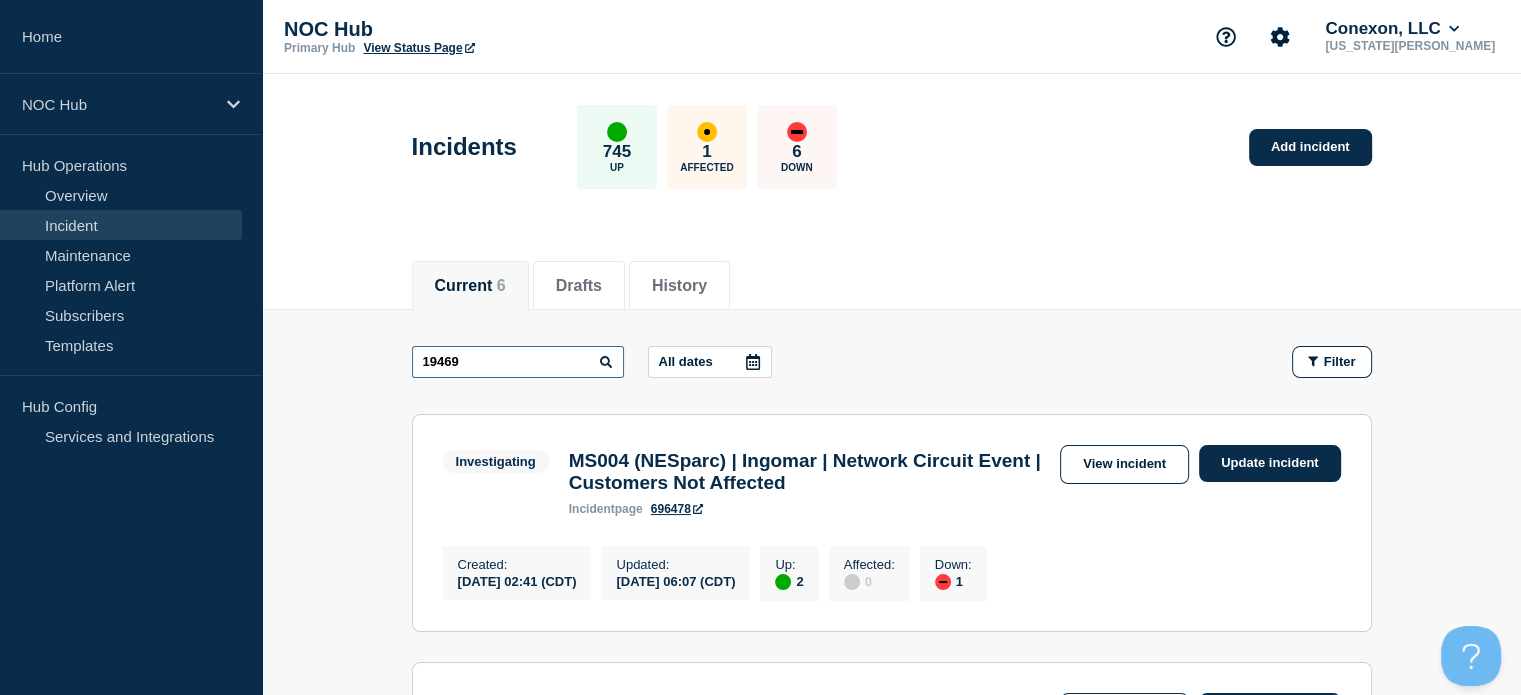 type on "19469" 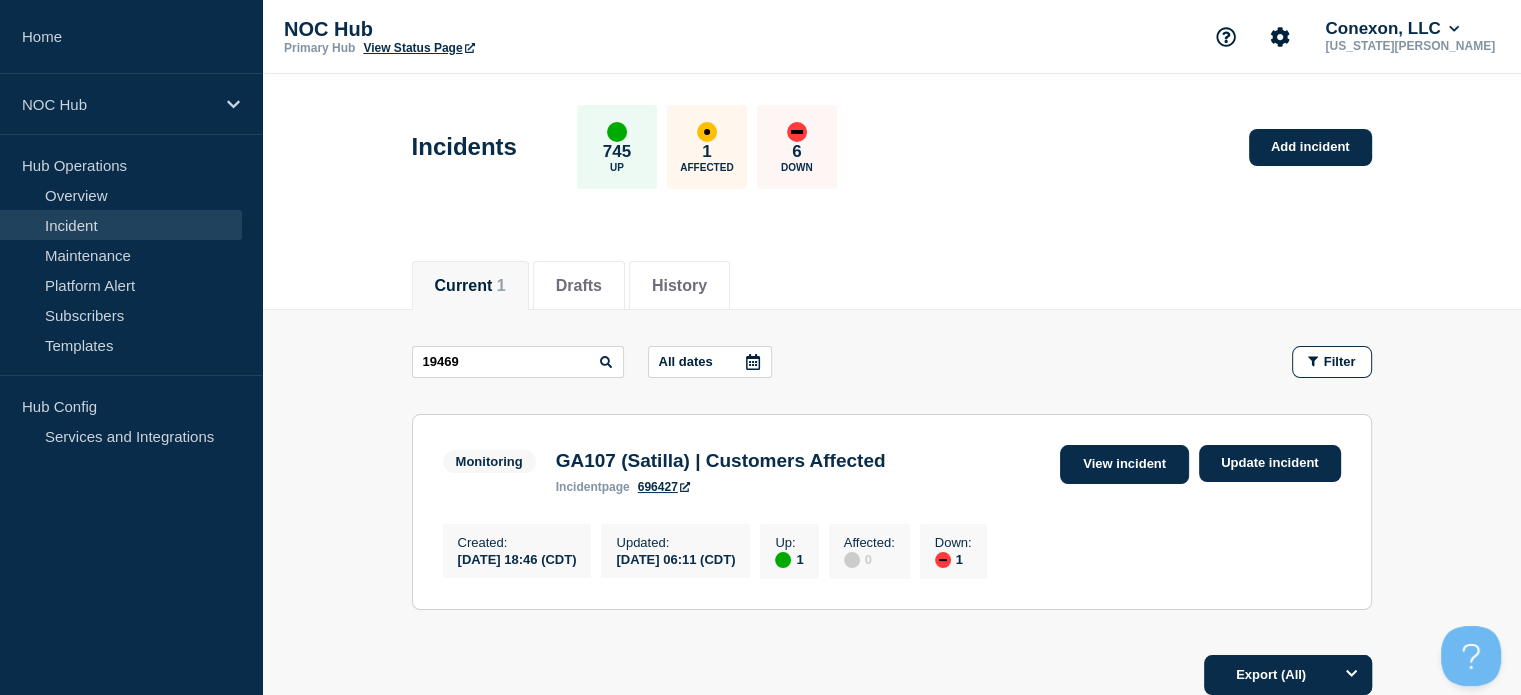click on "View incident" at bounding box center (1124, 464) 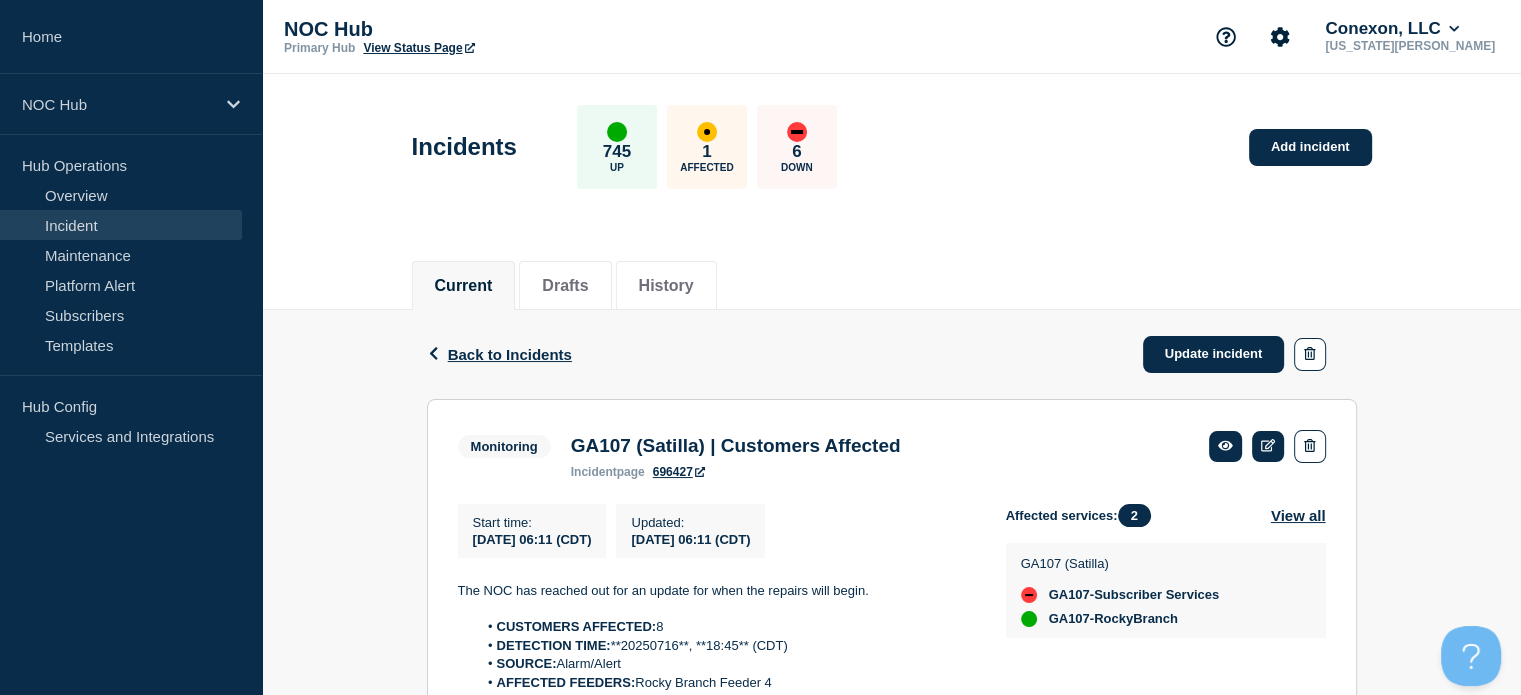 click on "Back Back to Incidents Update incident" at bounding box center [892, 354] 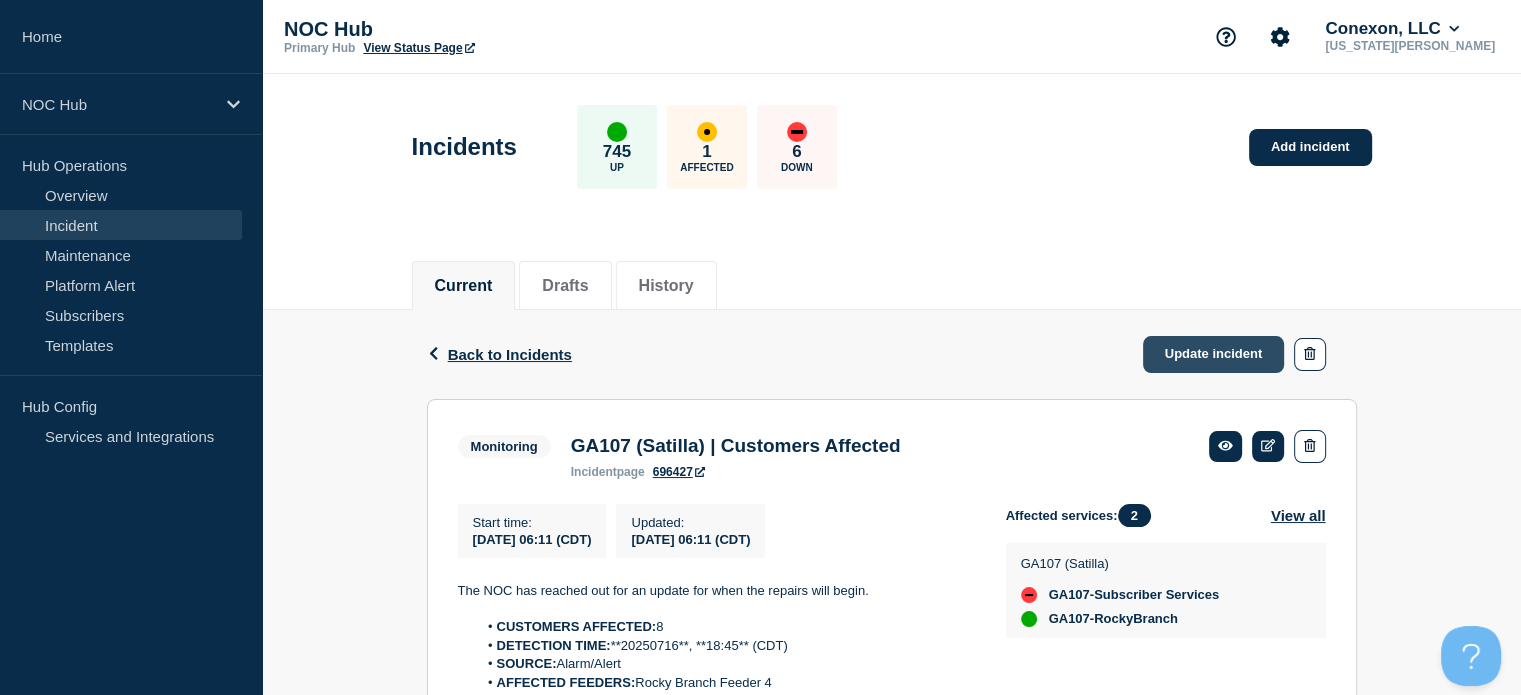 click on "Update incident" 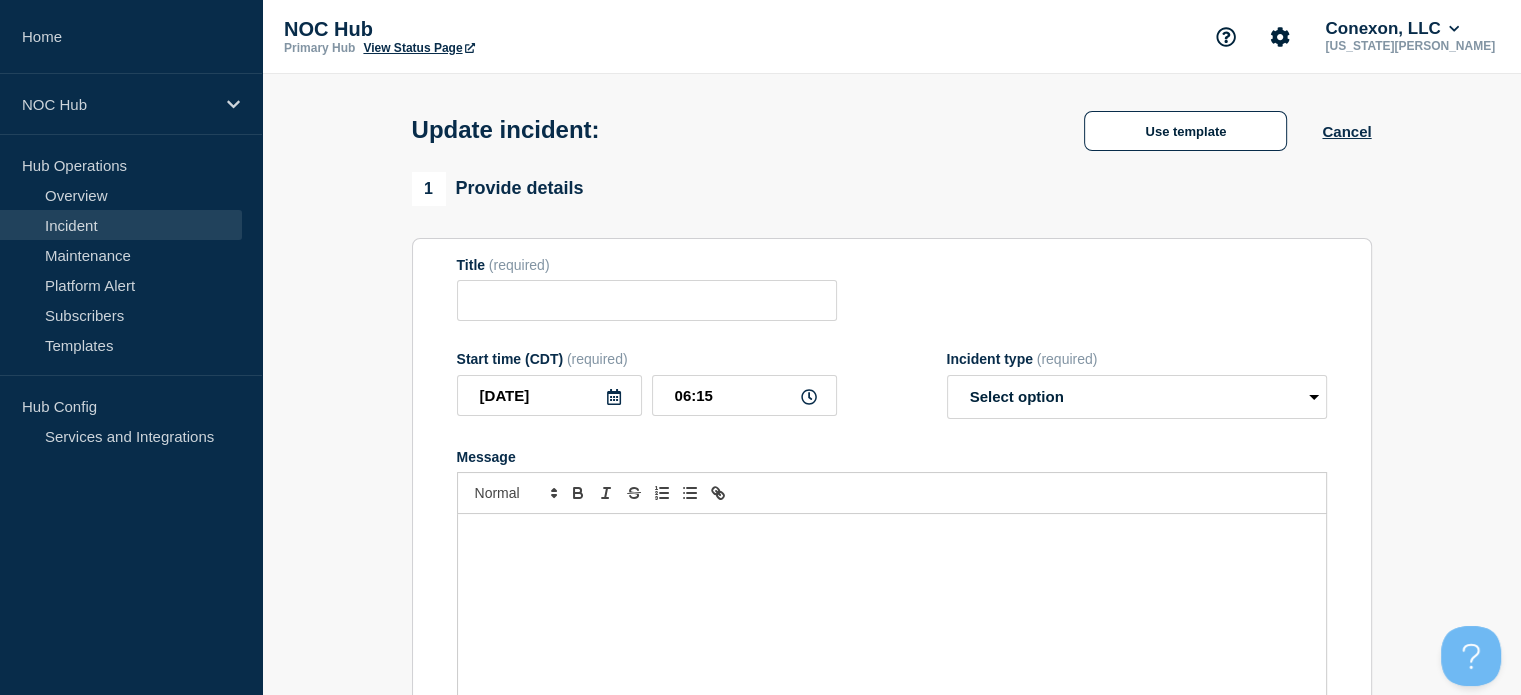 type on "GA107 (Satilla) | Customers Affected" 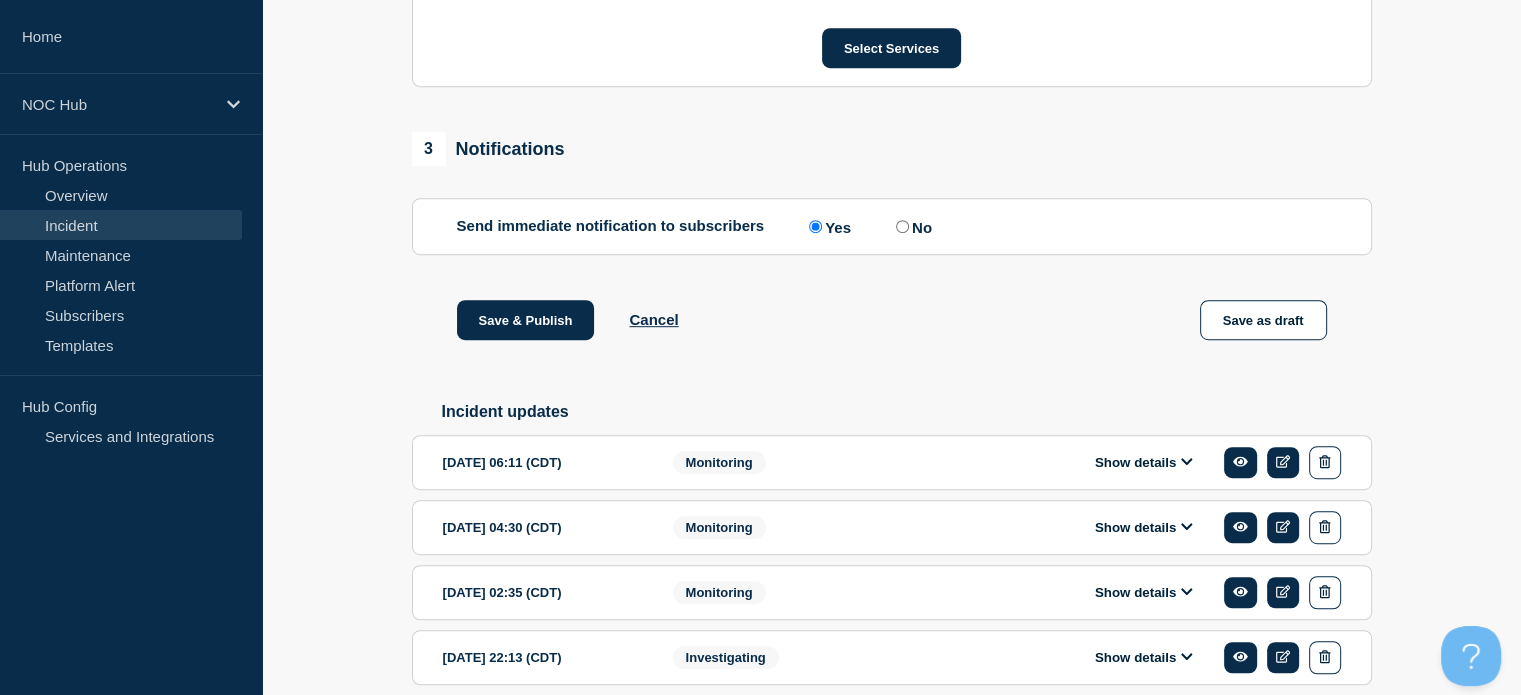 scroll, scrollTop: 1275, scrollLeft: 0, axis: vertical 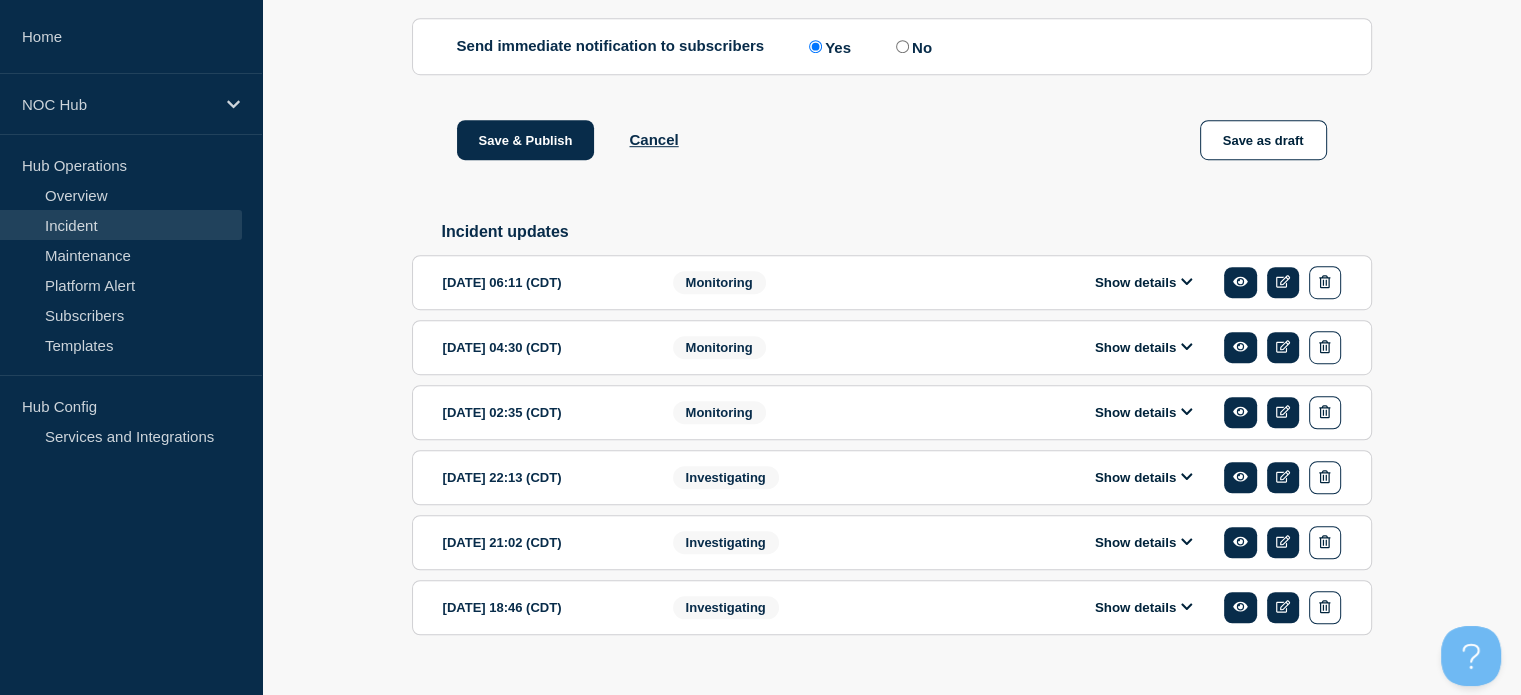 click on "Show details" at bounding box center (1144, 282) 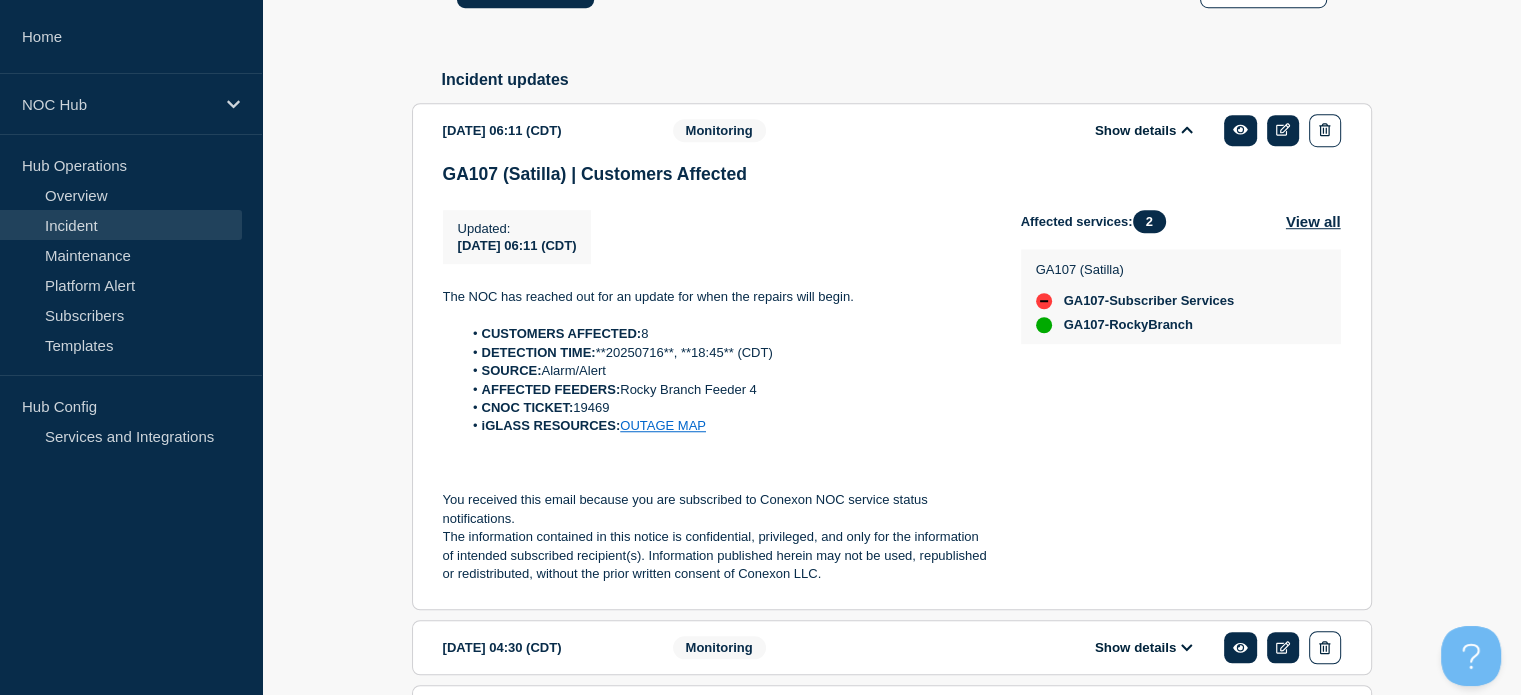 scroll, scrollTop: 1454, scrollLeft: 0, axis: vertical 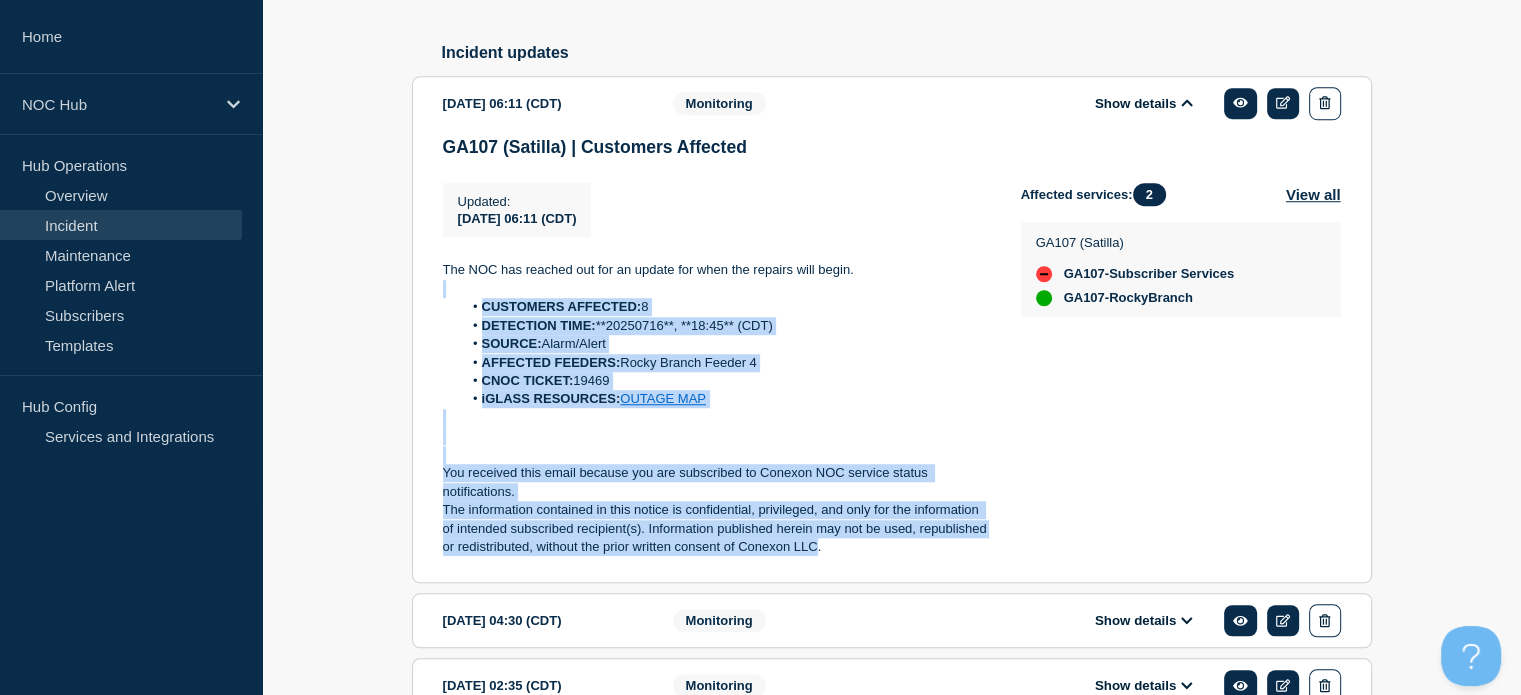 drag, startPoint x: 817, startPoint y: 598, endPoint x: 436, endPoint y: 341, distance: 459.5759 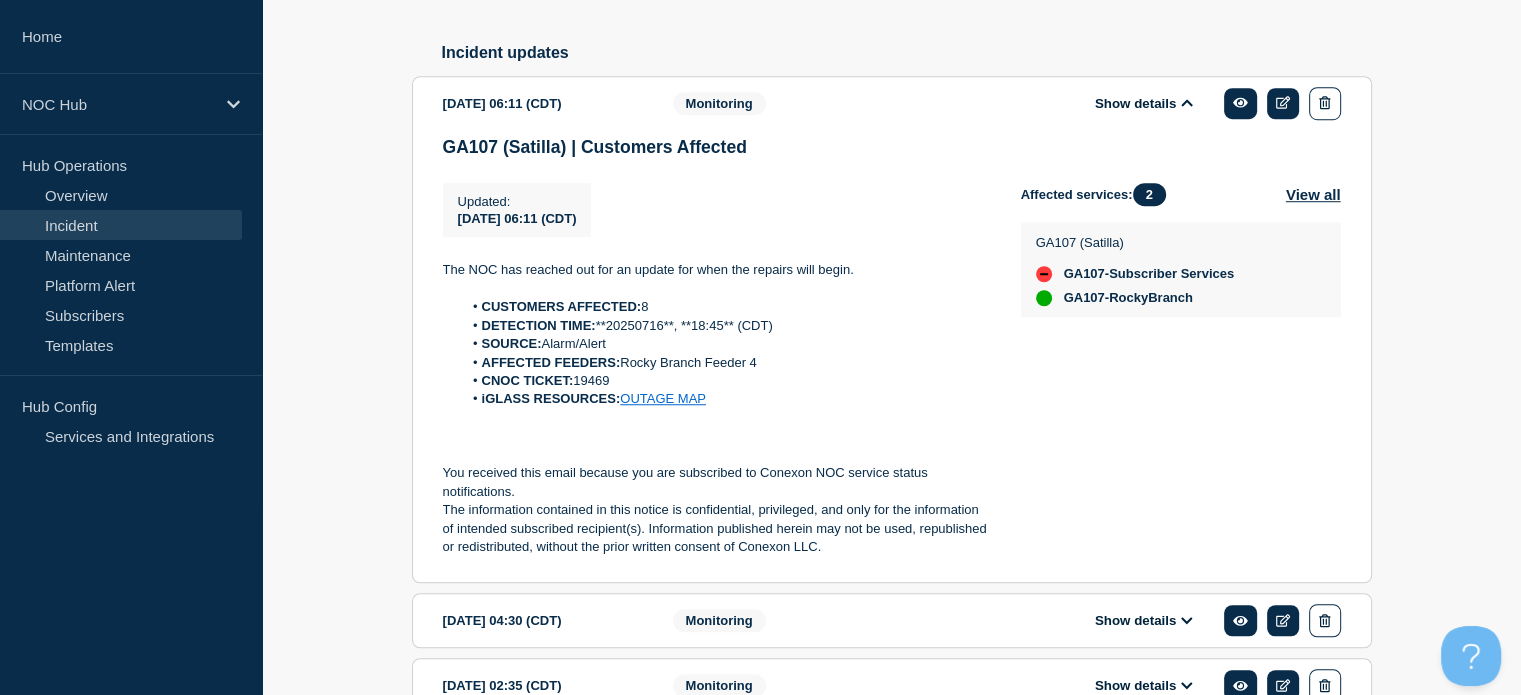 click on "GA107 (Satilla) | Customers Affected Updated : [DATE] 06:11 (CDT) Updated  [DATE] 06:11 (CDT) The NOC has reached out for an update for when the repairs will begin.  CUSTOMERS AFFECTED:  8 DETECTION TIME:  **20250716**, **18:45** (CDT)   SOURCE:  Alarm/Alert AFFECTED FEEDERS:  Rocky Branch Feeder 4 CNOC TICKET:  19469 iGLASS RESOURCES:  OUTAGE MAP You received this email because you are subscribed to Conexon NOC service status notifications. The information contained in this notice is confidential, privileged, and only for the information of intended subscribed recipient(s). Information published herein may not be used, republished or redistributed, without the prior written consent of Conexon LLC. Affected services:  2 View all GA107 (Satilla) GA107-Subscriber Services  GA107-RockyBranch" 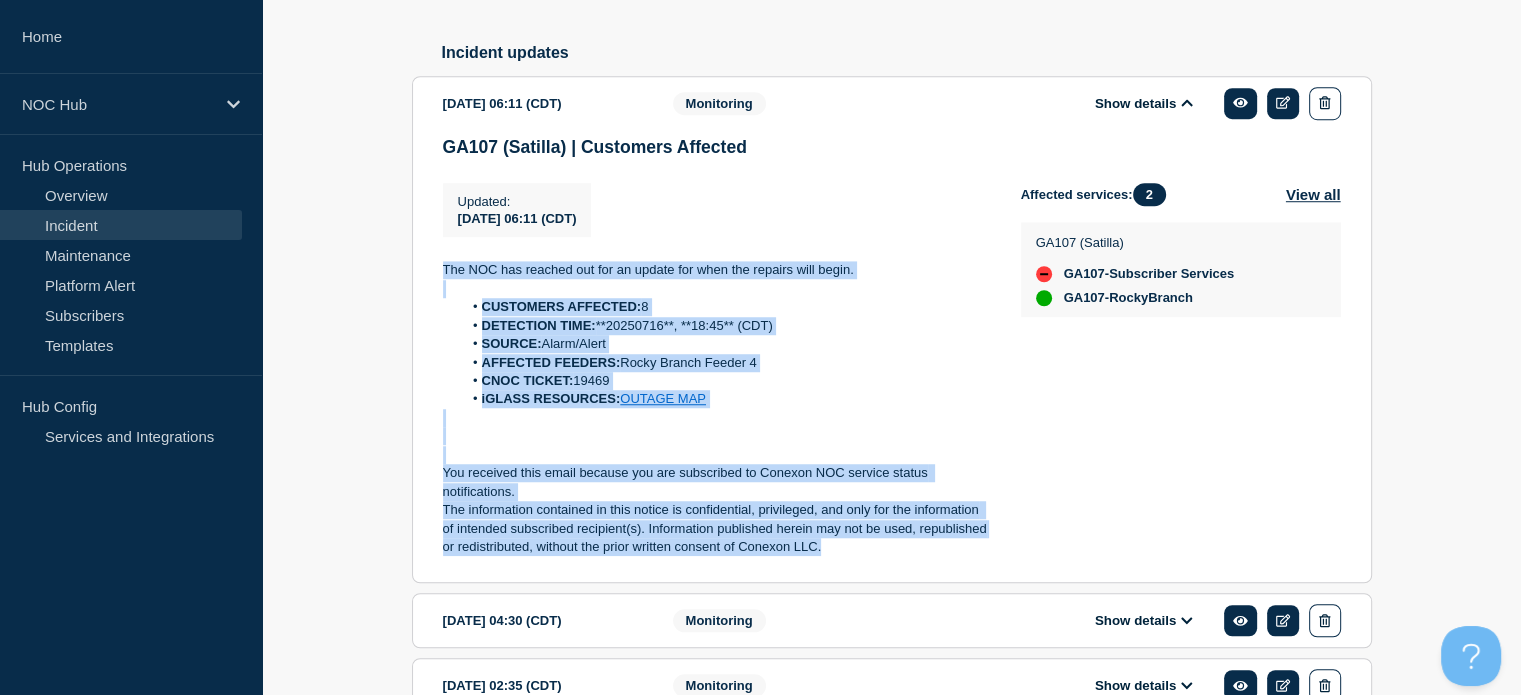 drag, startPoint x: 836, startPoint y: 601, endPoint x: 444, endPoint y: 304, distance: 491.80585 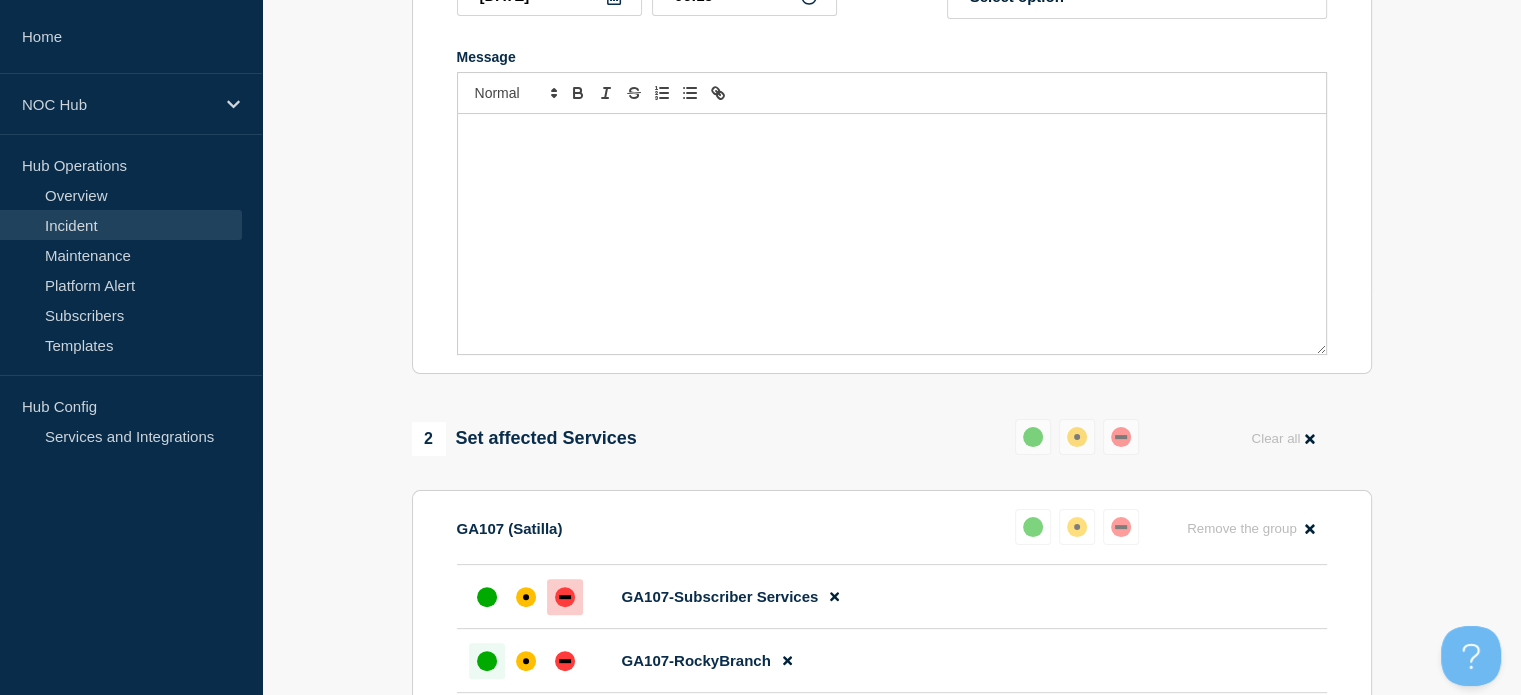 scroll, scrollTop: 402, scrollLeft: 0, axis: vertical 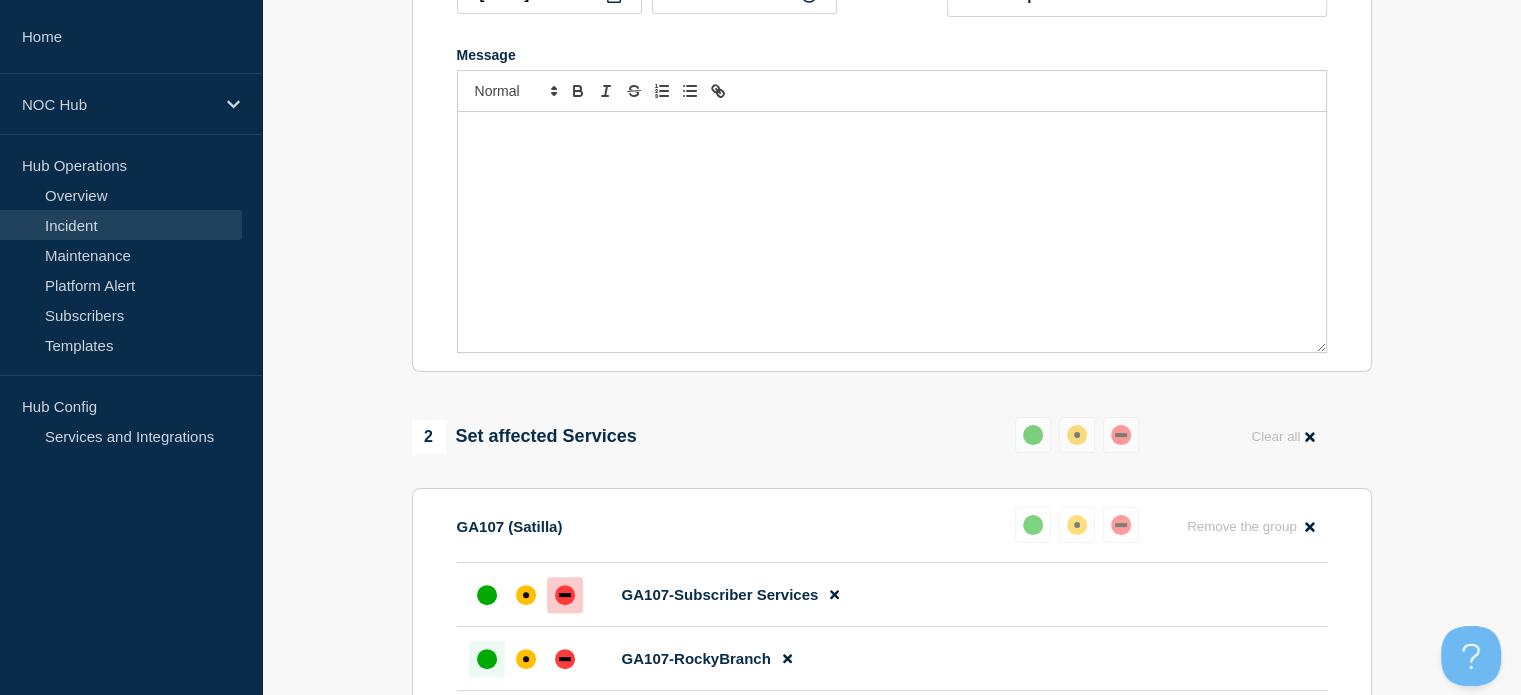 click at bounding box center (892, 232) 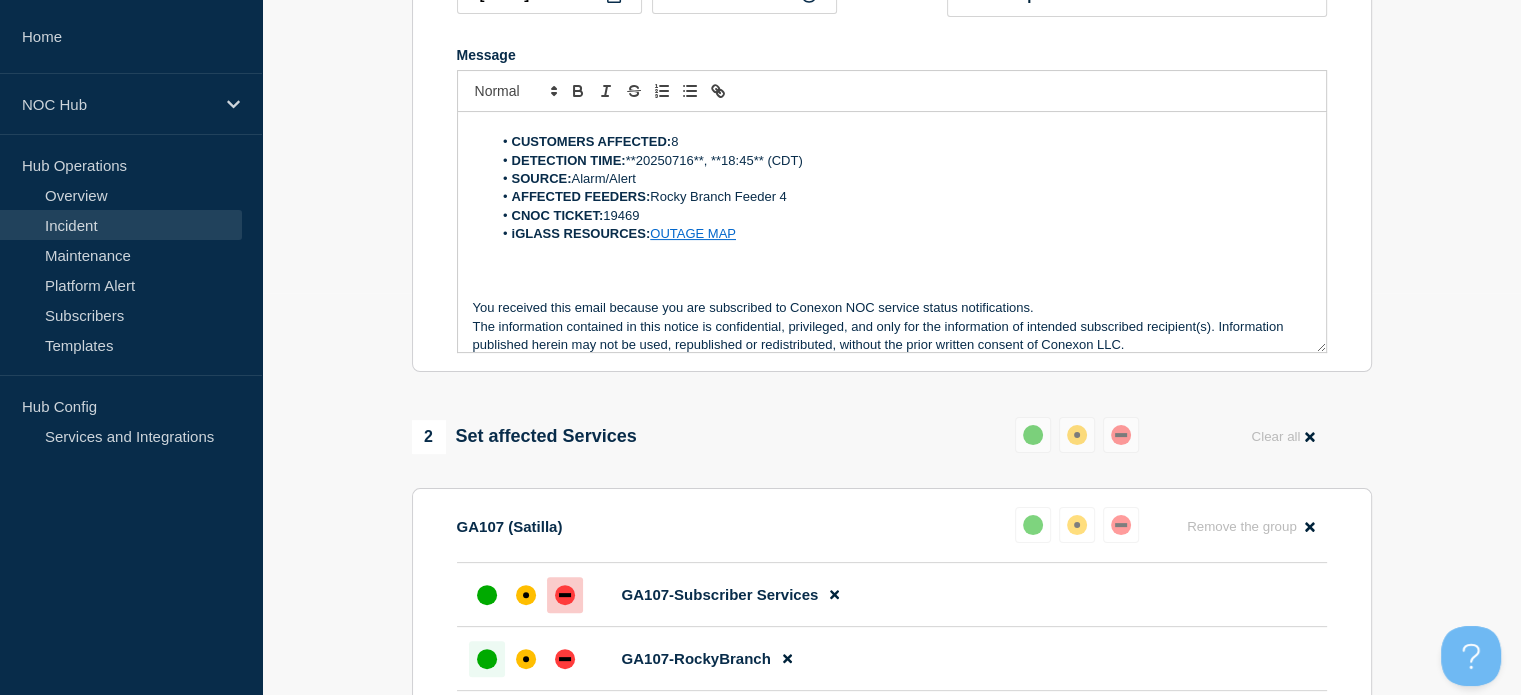 scroll, scrollTop: 0, scrollLeft: 0, axis: both 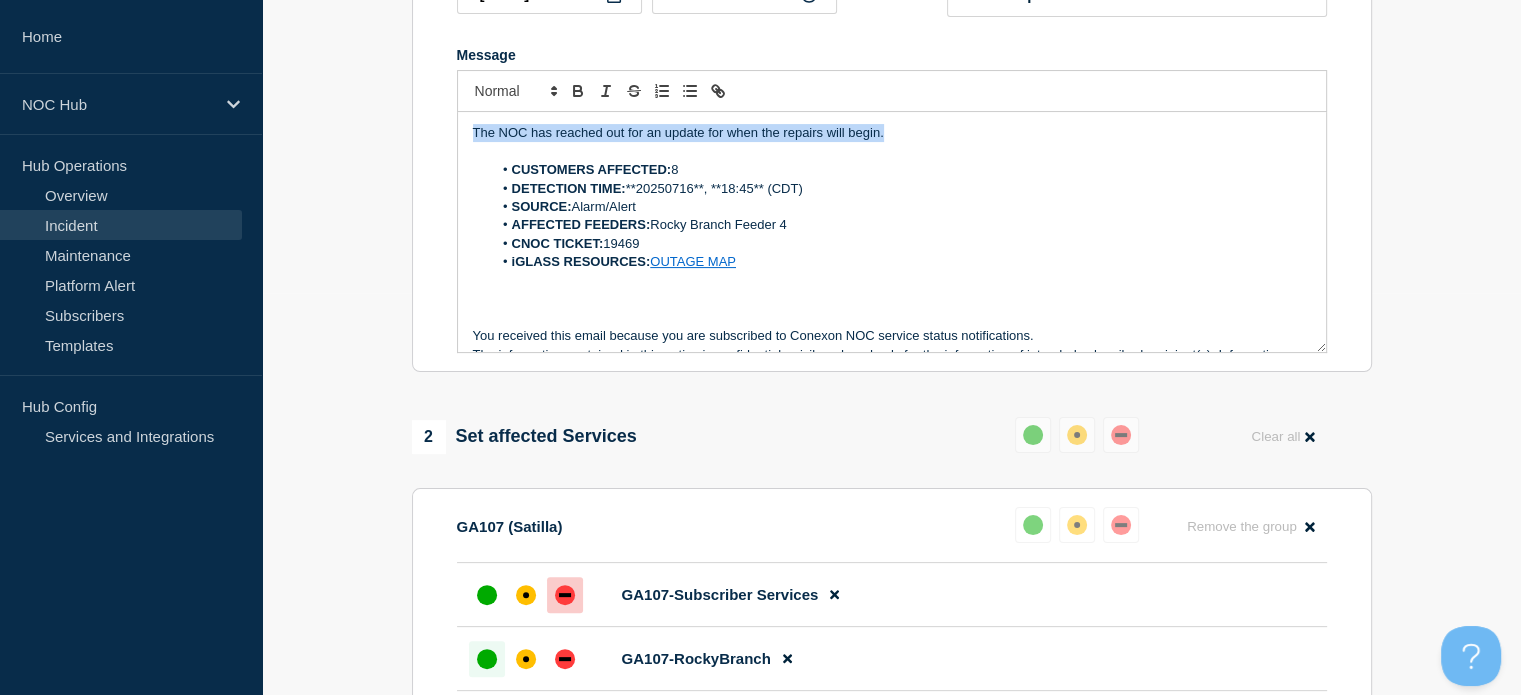 drag, startPoint x: 946, startPoint y: 174, endPoint x: 474, endPoint y: 163, distance: 472.12817 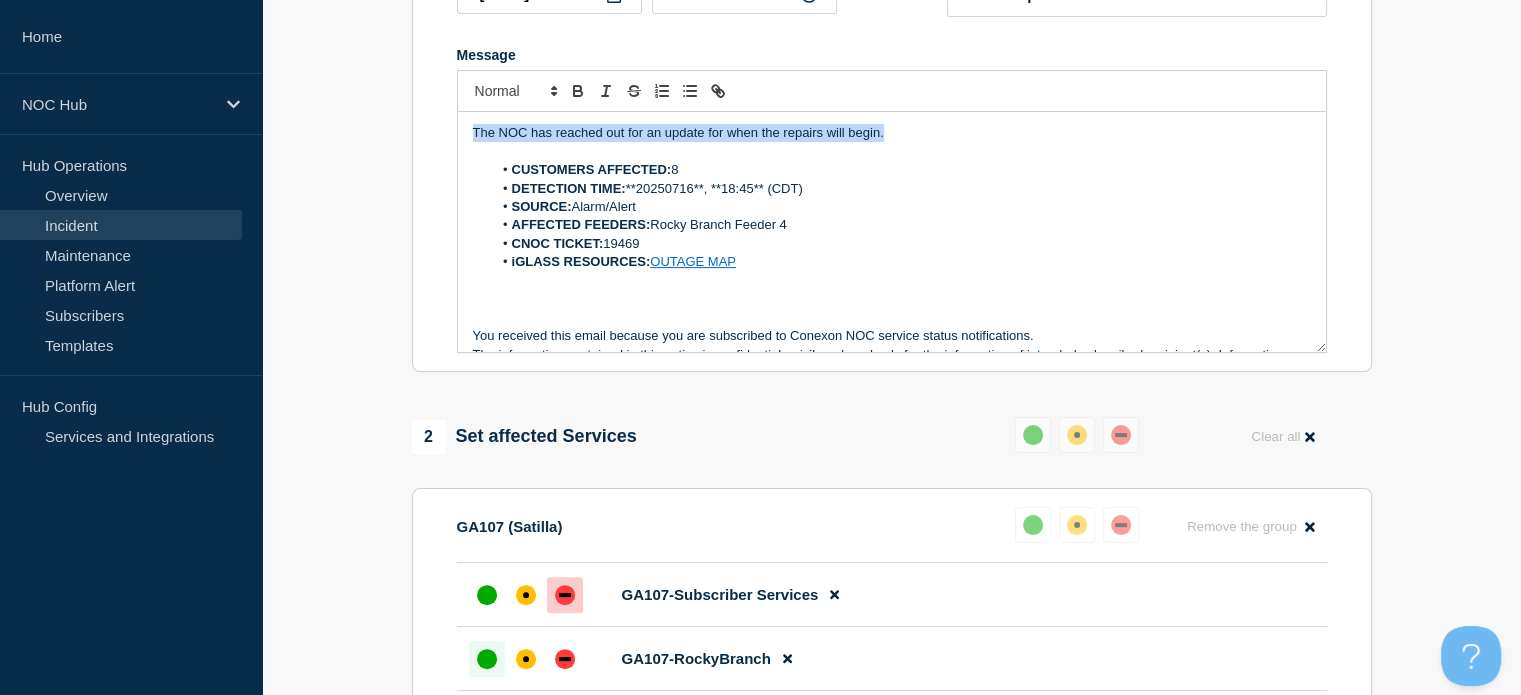 click on "The NOC has reached out for an update for when the repairs will begin. CUSTOMERS AFFECTED:  8 DETECTION TIME:  **20250716**, **18:45** (CDT)   SOURCE:  Alarm/Alert AFFECTED FEEDERS:  Rocky Branch Feeder 4 CNOC TICKET:  19469 iGLASS RESOURCES:  OUTAGE MAP You received this email because you are subscribed to Conexon NOC service status notifications. The information contained in this notice is confidential, privileged, and only for the information of intended subscribed recipient(s). Information published herein may not be used, republished or redistributed, without the prior written consent of Conexon LLC." at bounding box center (892, 232) 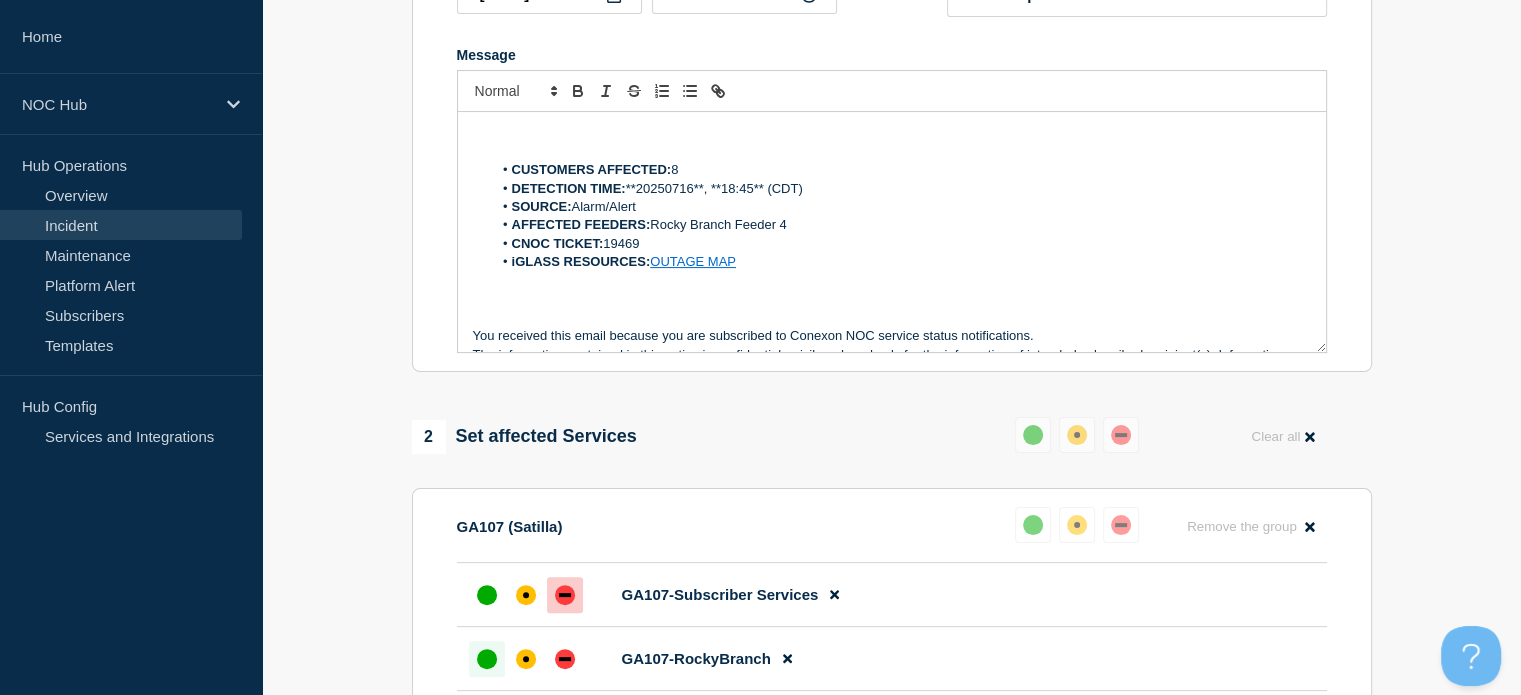 type 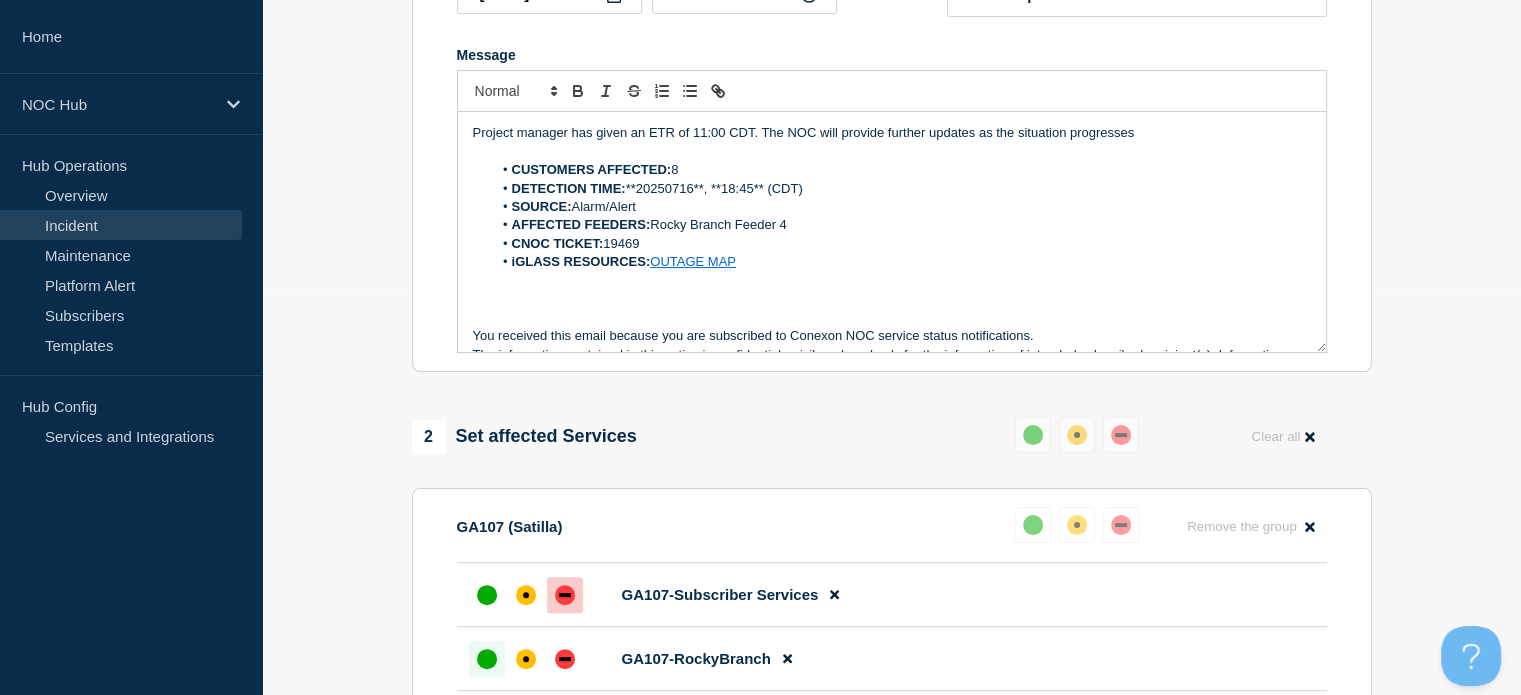 click on "Project manager has given an ETR of 11:00 CDT. The NOC will provide further updates as the situation progresses CUSTOMERS AFFECTED:  8 DETECTION TIME:  **20250716**, **18:45** (CDT)   SOURCE:  Alarm/Alert AFFECTED FEEDERS:  Rocky Branch Feeder 4 CNOC TICKET:  19469 iGLASS RESOURCES:  OUTAGE MAP You received this email because you are subscribed to Conexon NOC service status notifications. The information contained in this notice is confidential, privileged, and only for the information of intended subscribed recipient(s). Information published herein may not be used, republished or redistributed, without the prior written consent of Conexon LLC." at bounding box center (892, 232) 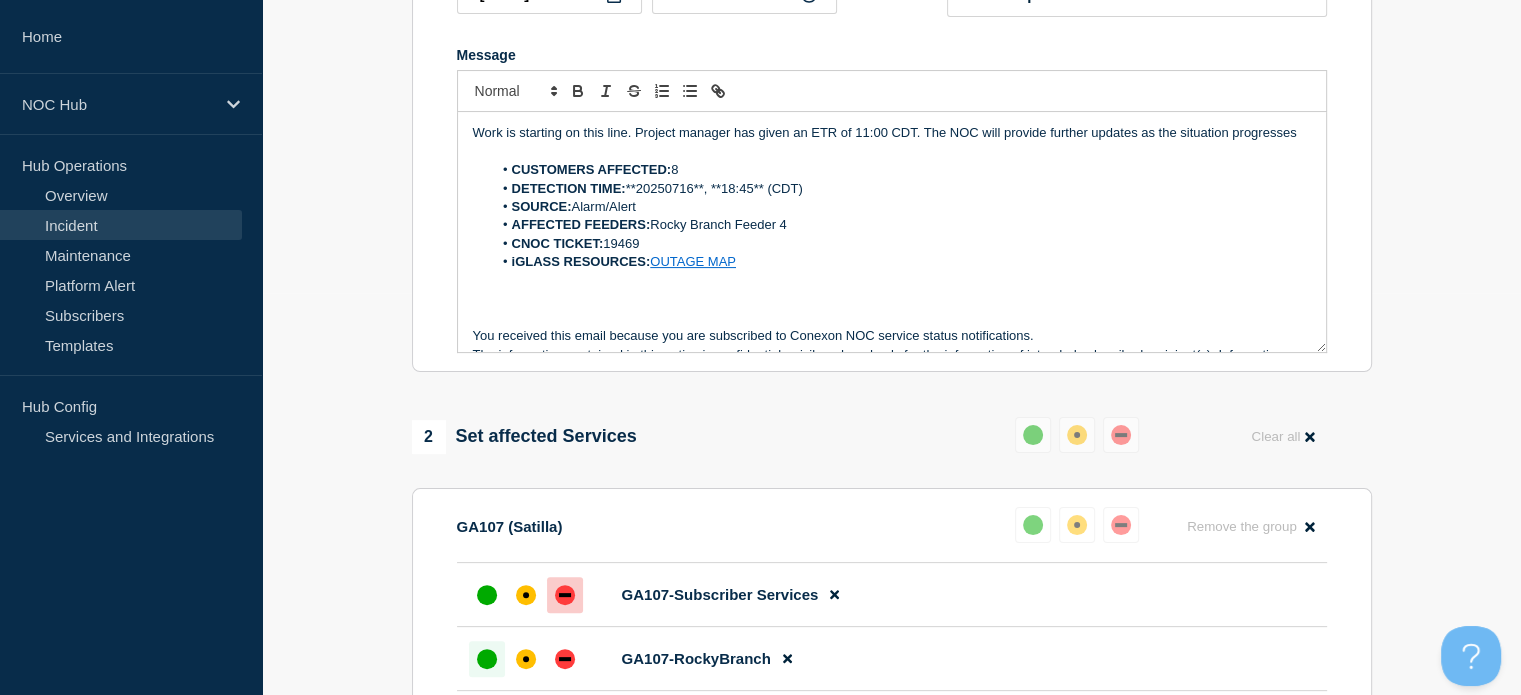 click on "Work is starting on this line. Project manager has given an ETR of 11:00 CDT. The NOC will provide further updates as the situation progresses CUSTOMERS AFFECTED:  8 DETECTION TIME:  **20250716**, **18:45** (CDT)   SOURCE:  Alarm/Alert AFFECTED FEEDERS:  Rocky Branch Feeder 4 CNOC TICKET:  19469 iGLASS RESOURCES:  OUTAGE MAP You received this email because you are subscribed to Conexon NOC service status notifications. The information contained in this notice is confidential, privileged, and only for the information of intended subscribed recipient(s). Information published herein may not be used, republished or redistributed, without the prior written consent of Conexon LLC." at bounding box center (892, 232) 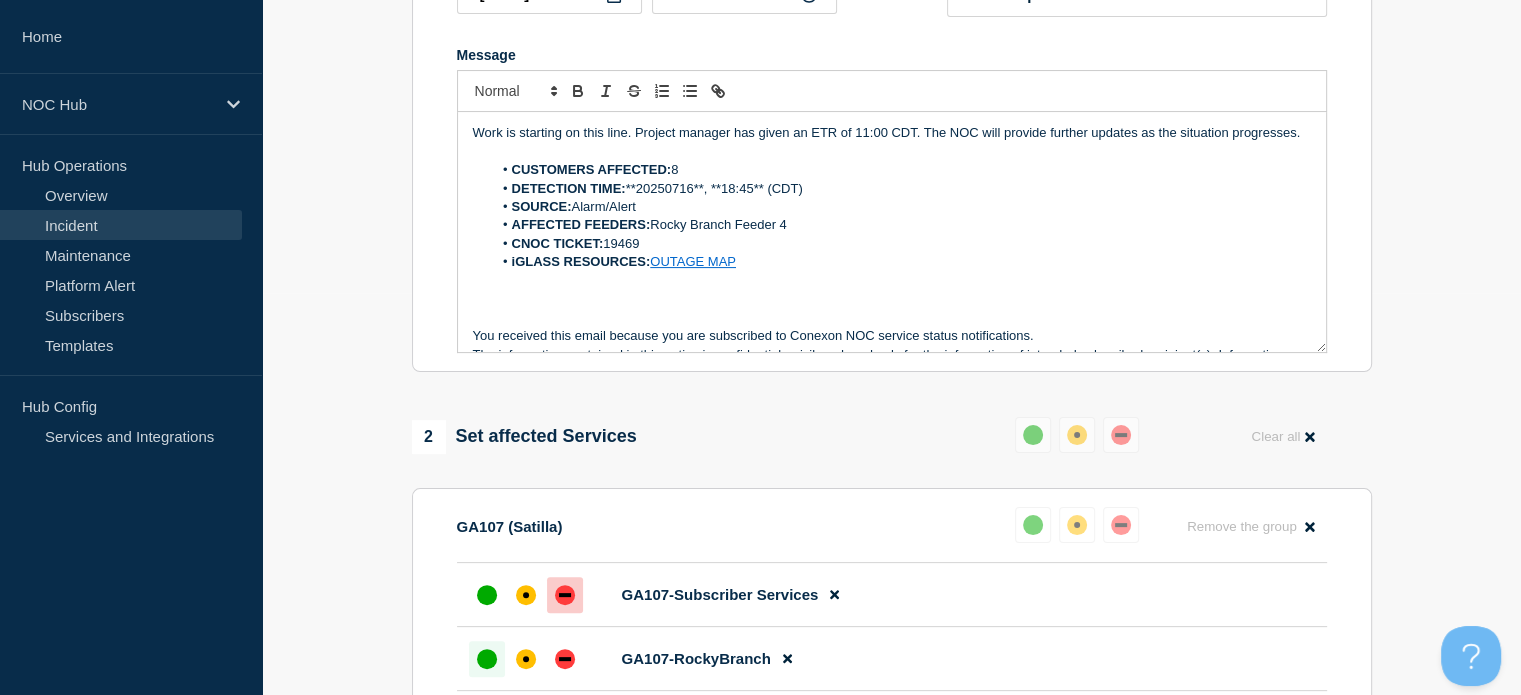 scroll, scrollTop: 60, scrollLeft: 0, axis: vertical 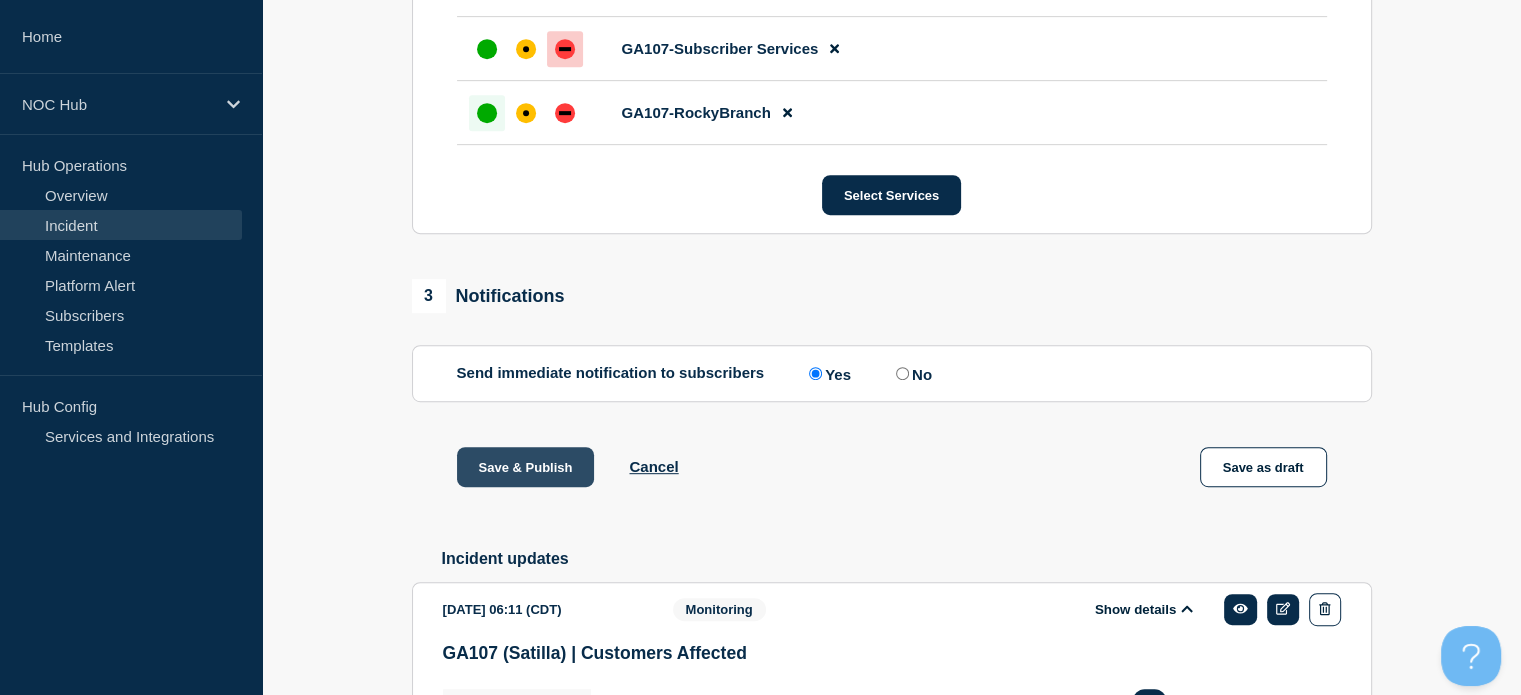 click on "Save & Publish" at bounding box center (526, 467) 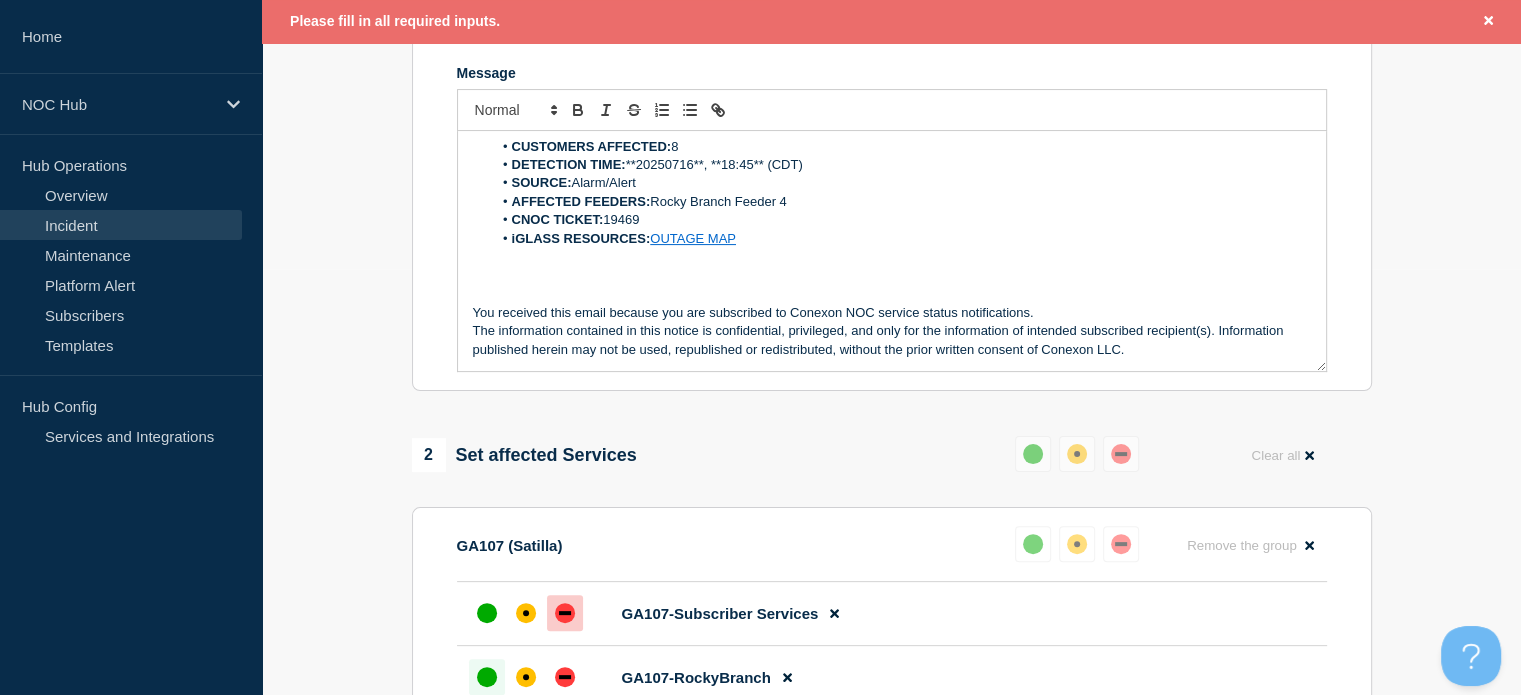 scroll, scrollTop: 418, scrollLeft: 0, axis: vertical 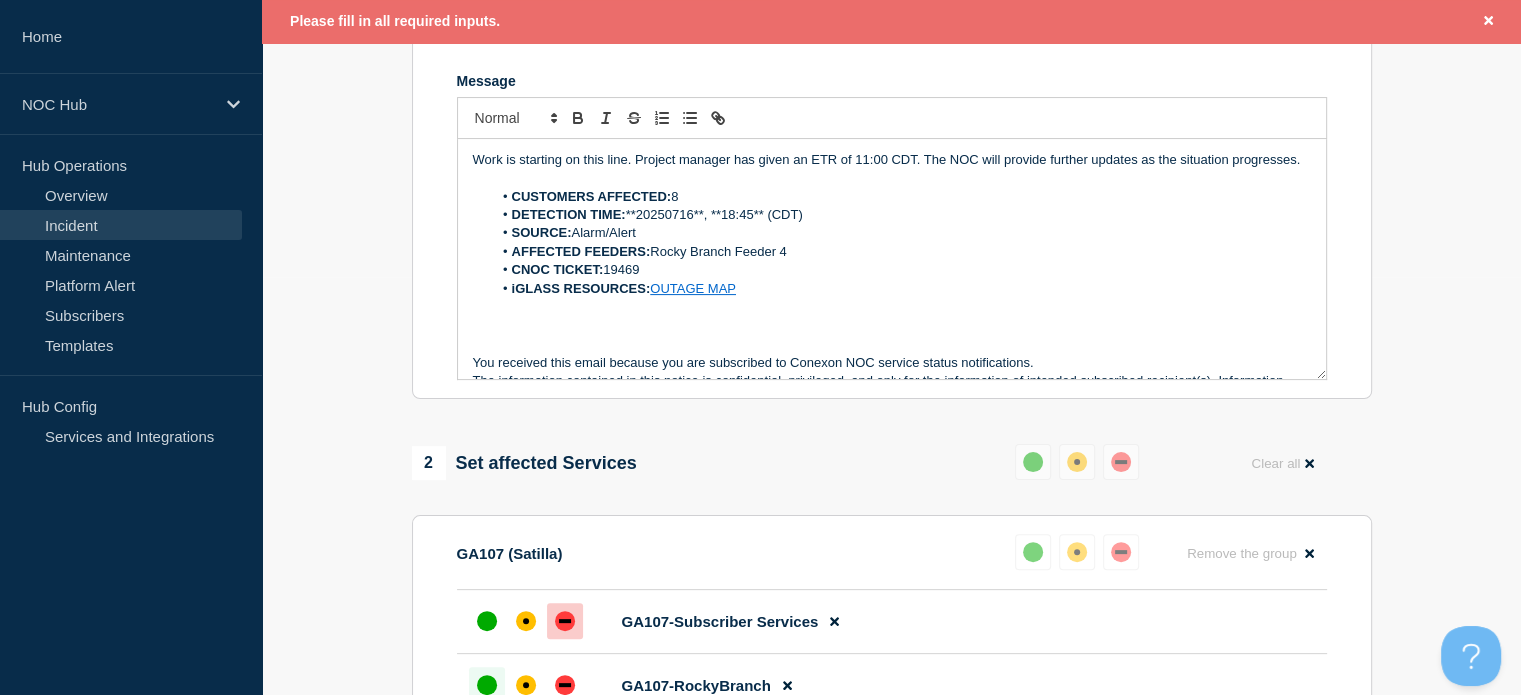 click on "Select option Investigating Identified Monitoring Resolved" at bounding box center (1137, 21) 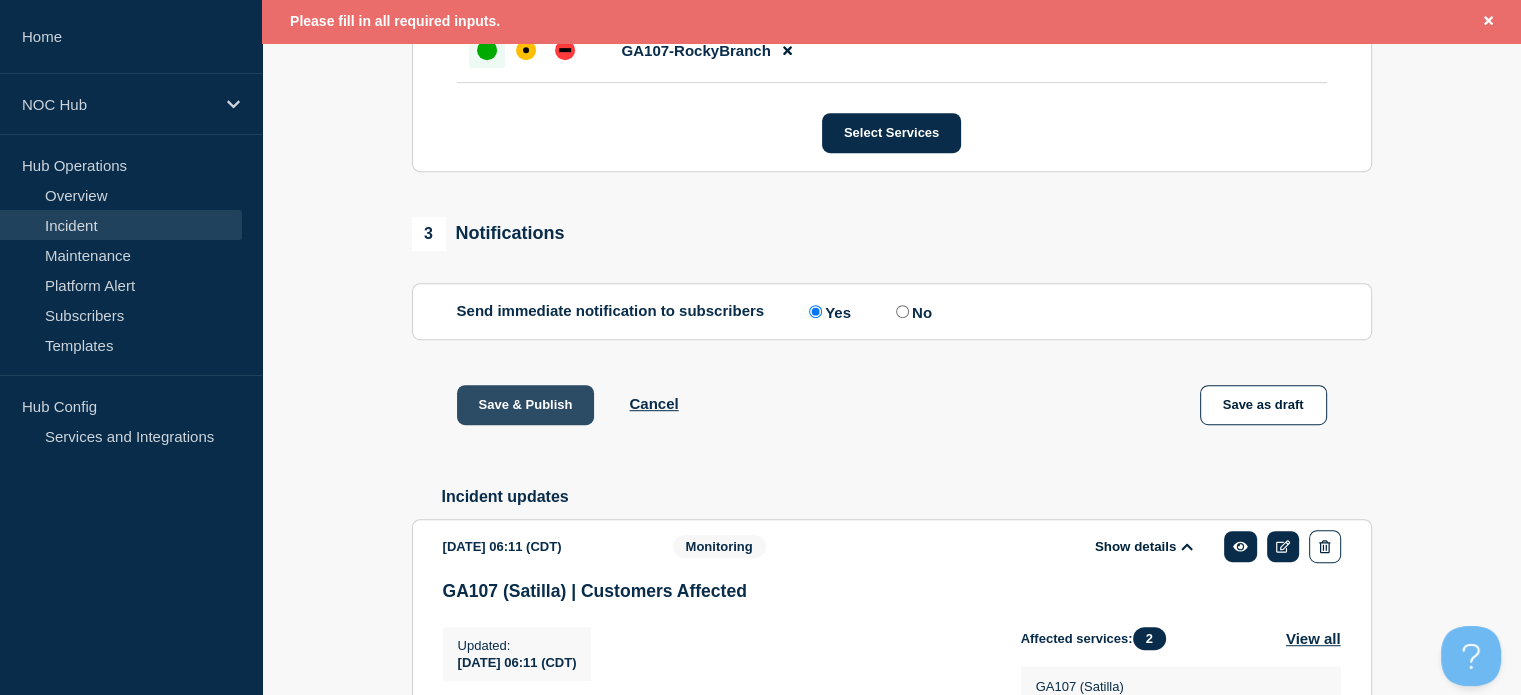 click on "Save & Publish" at bounding box center [526, 405] 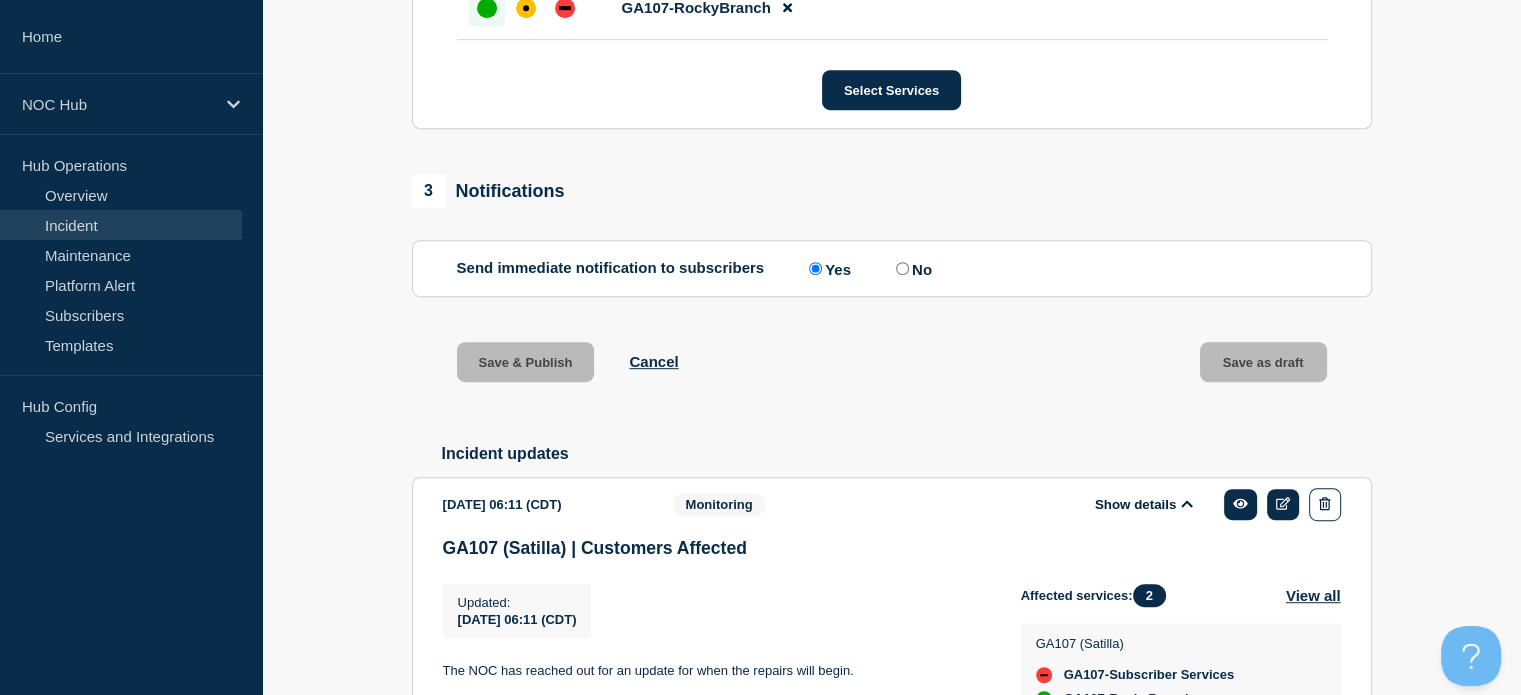 scroll, scrollTop: 1011, scrollLeft: 0, axis: vertical 